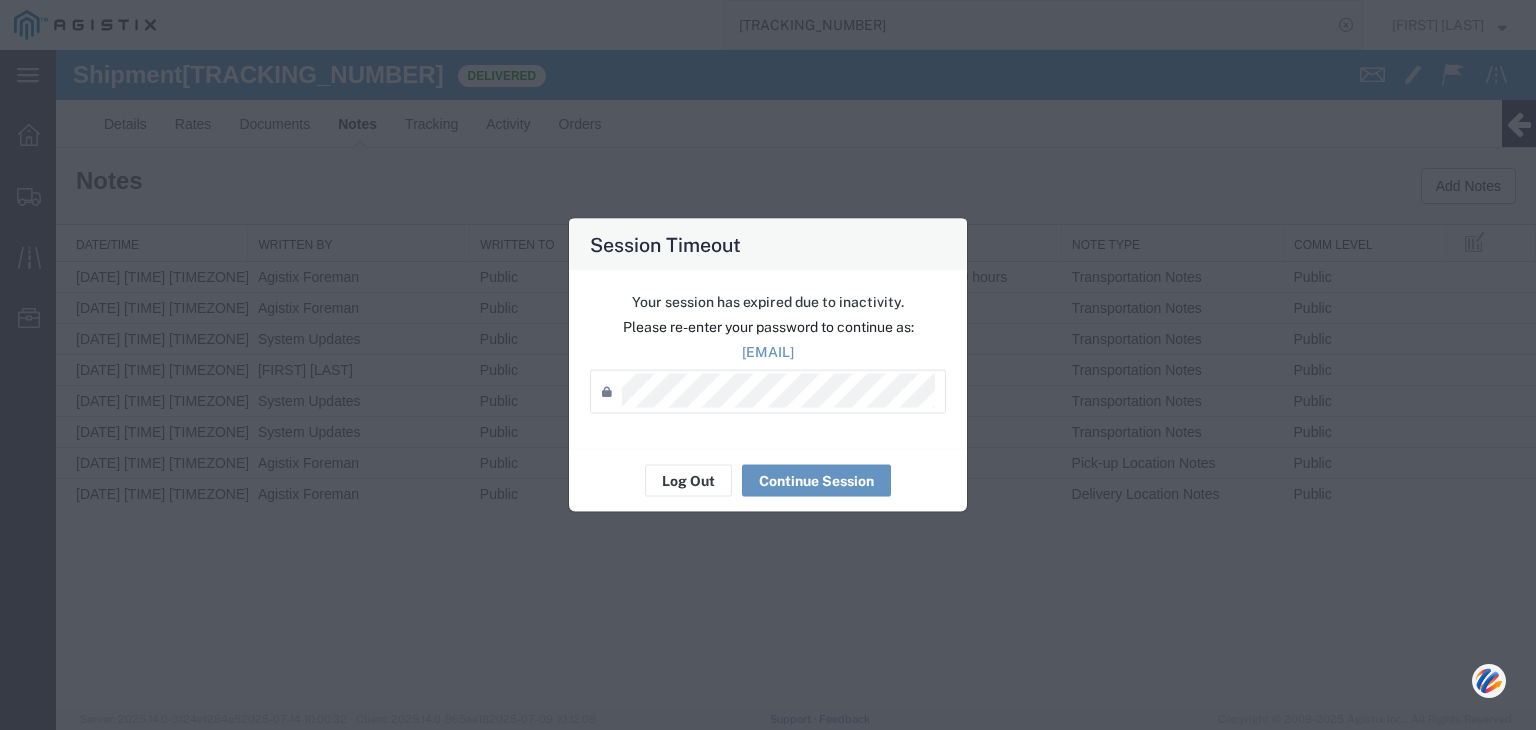 scroll, scrollTop: 0, scrollLeft: 0, axis: both 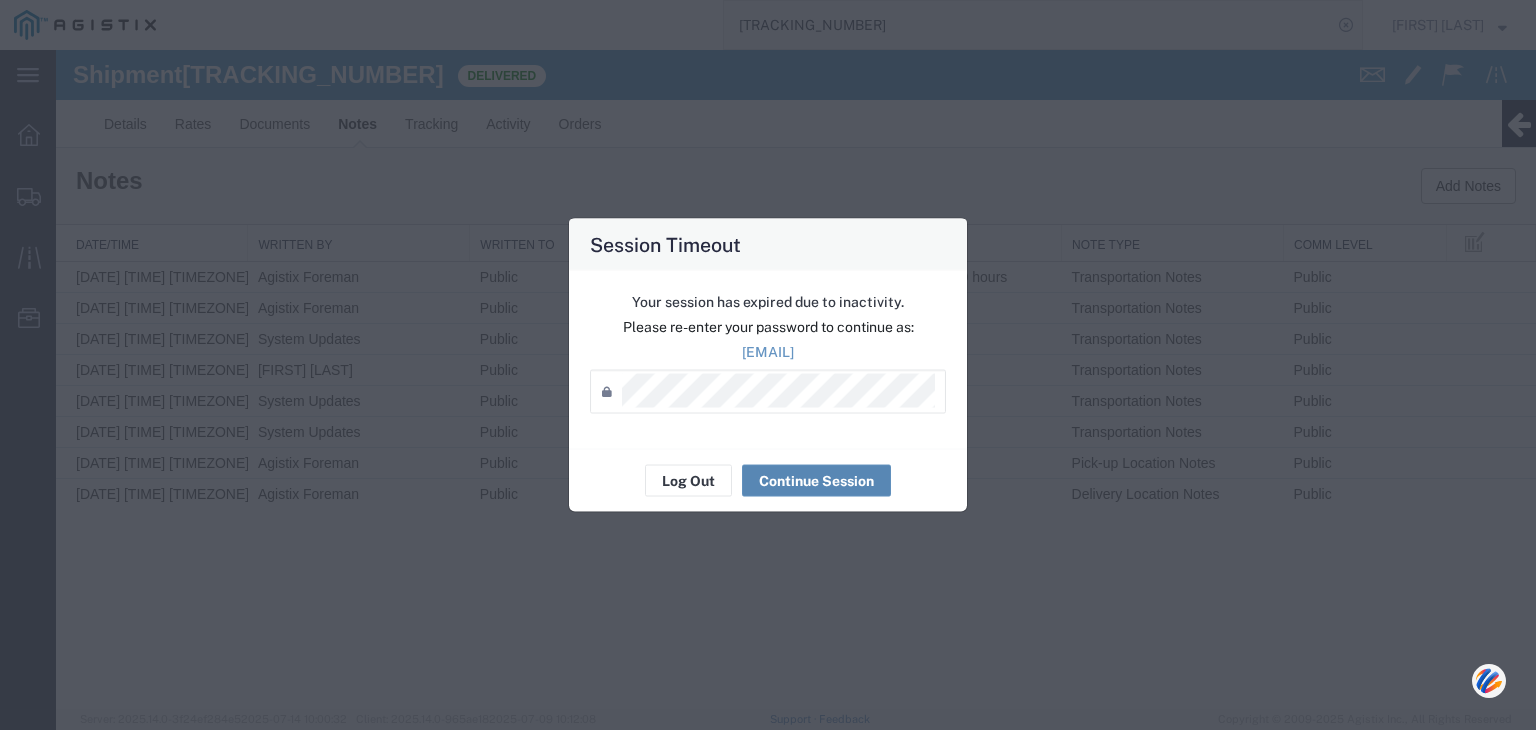 click on "Continue Session" 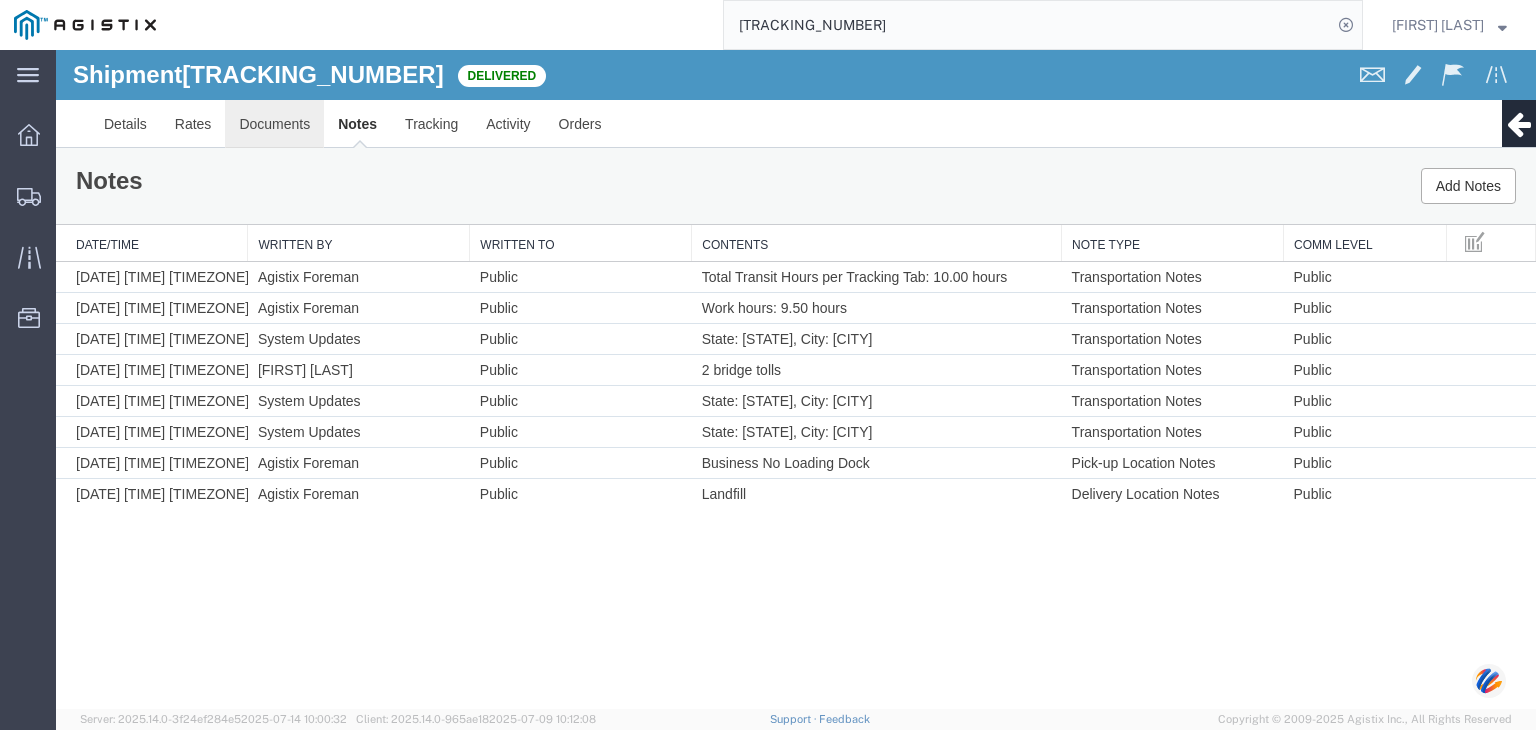 click on "Documents" at bounding box center [274, 124] 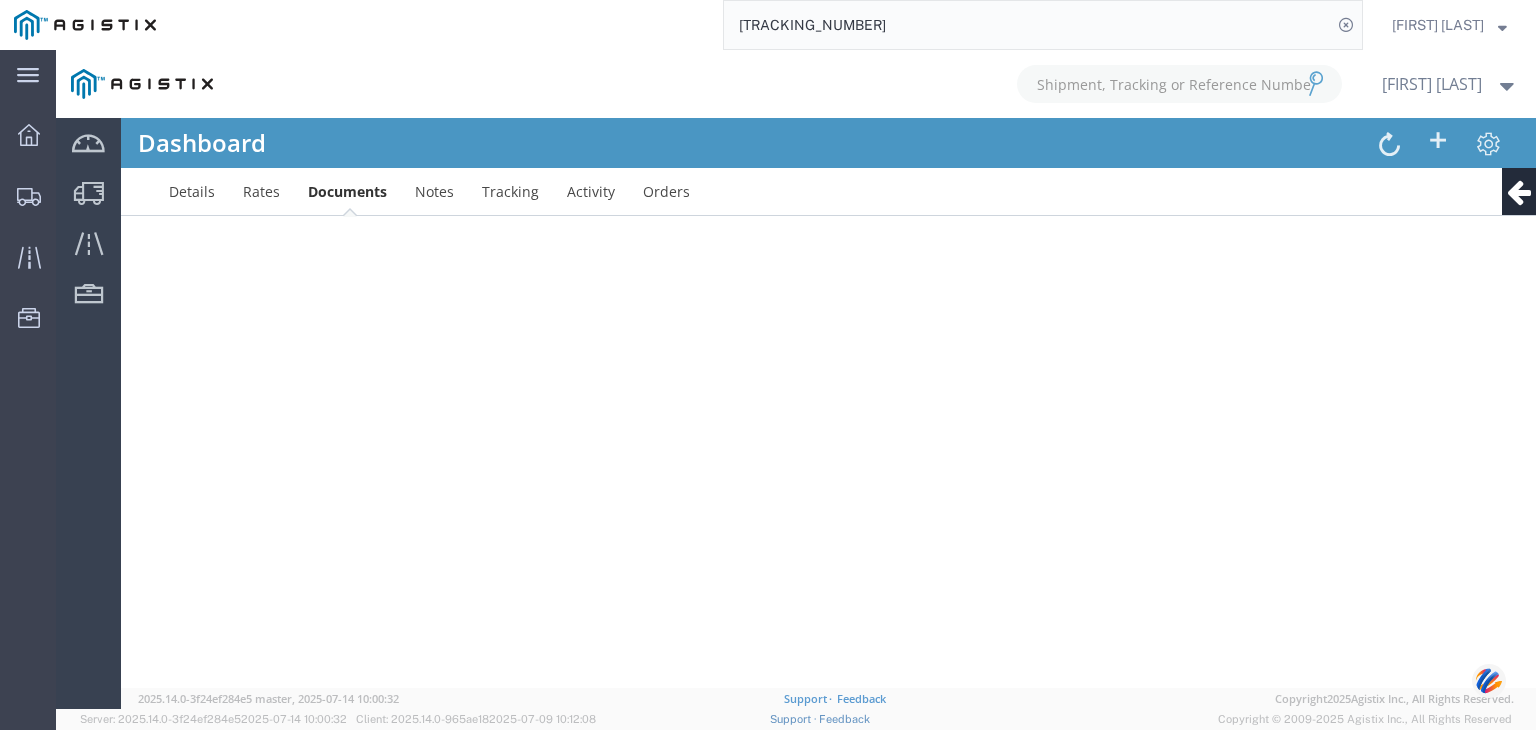 type on "[EMAIL]" 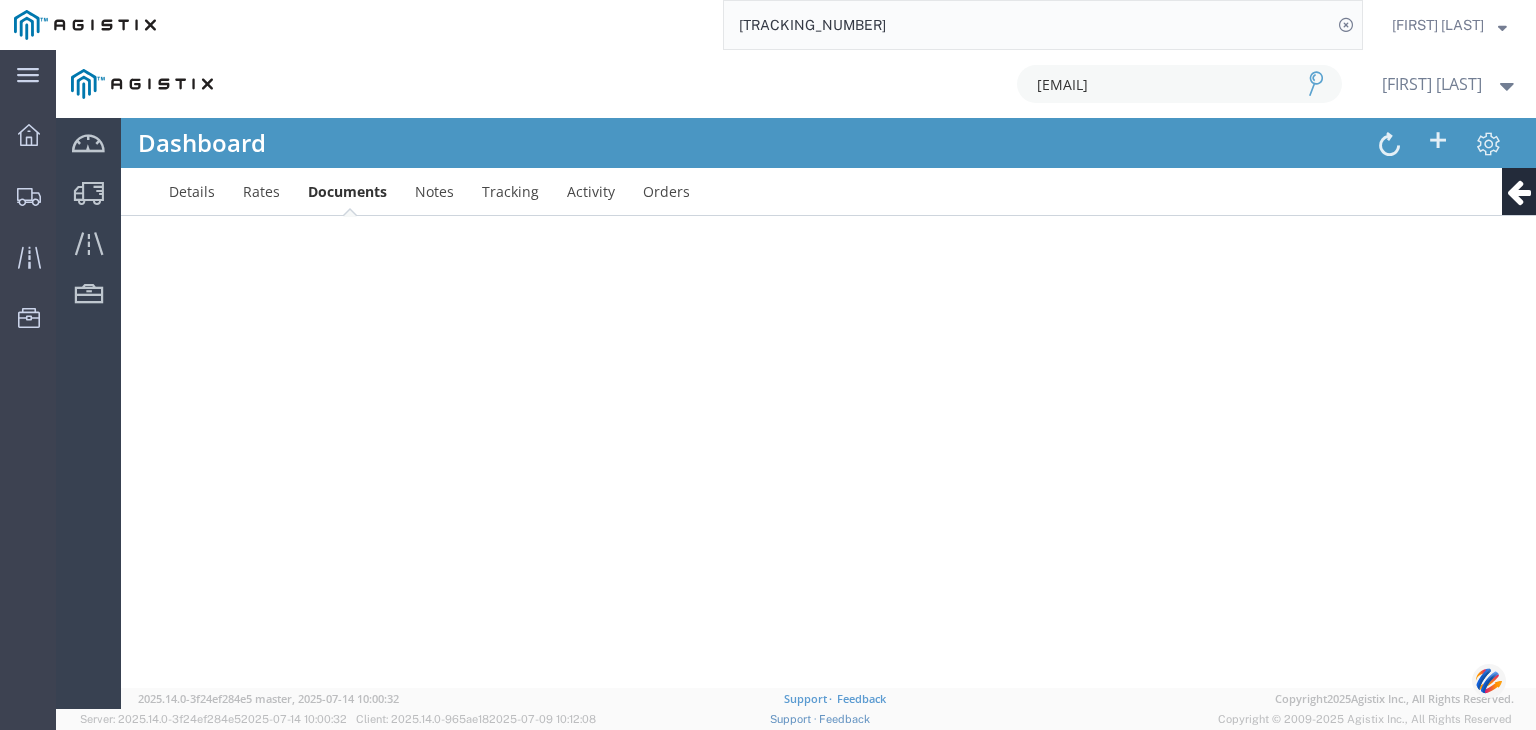 click at bounding box center [796, 379] 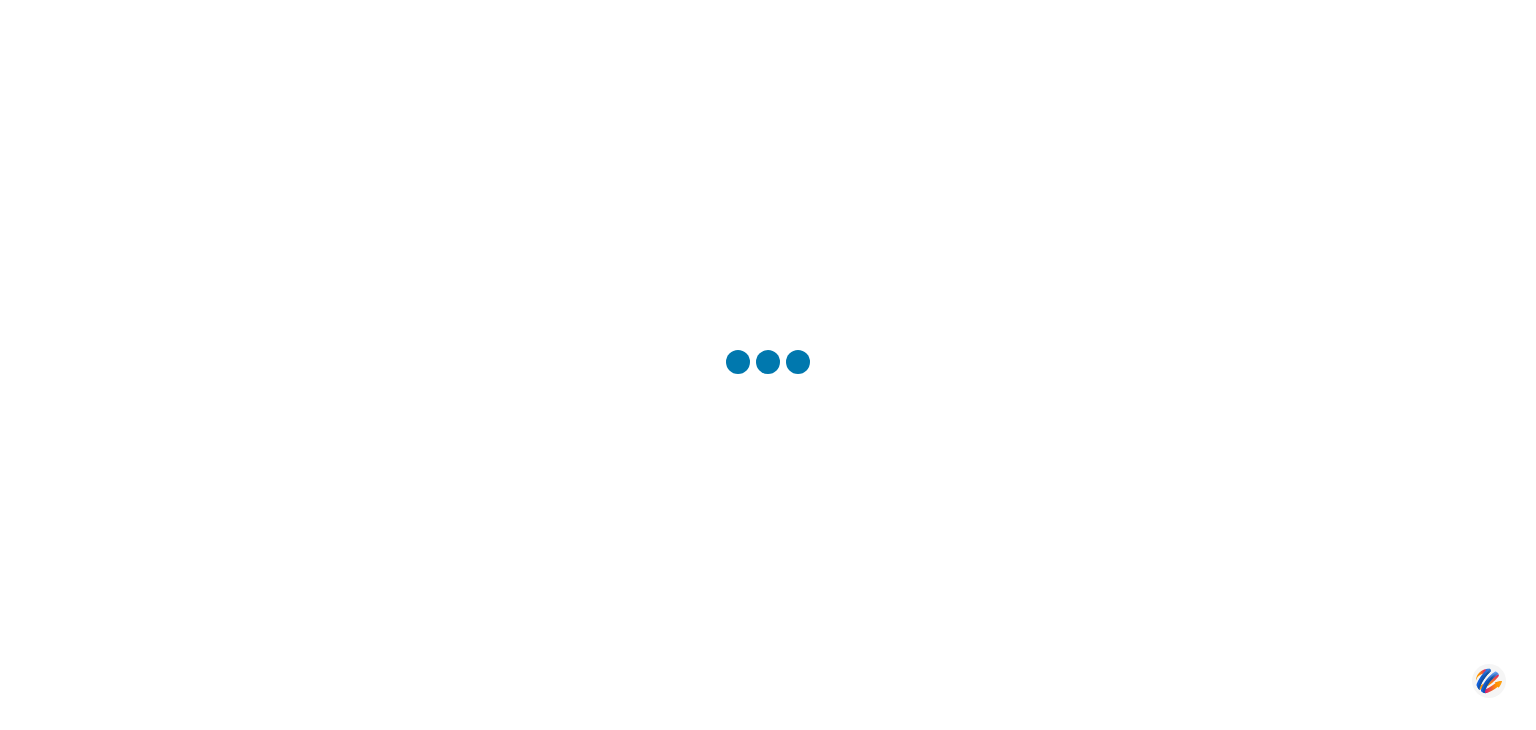 scroll, scrollTop: 0, scrollLeft: 0, axis: both 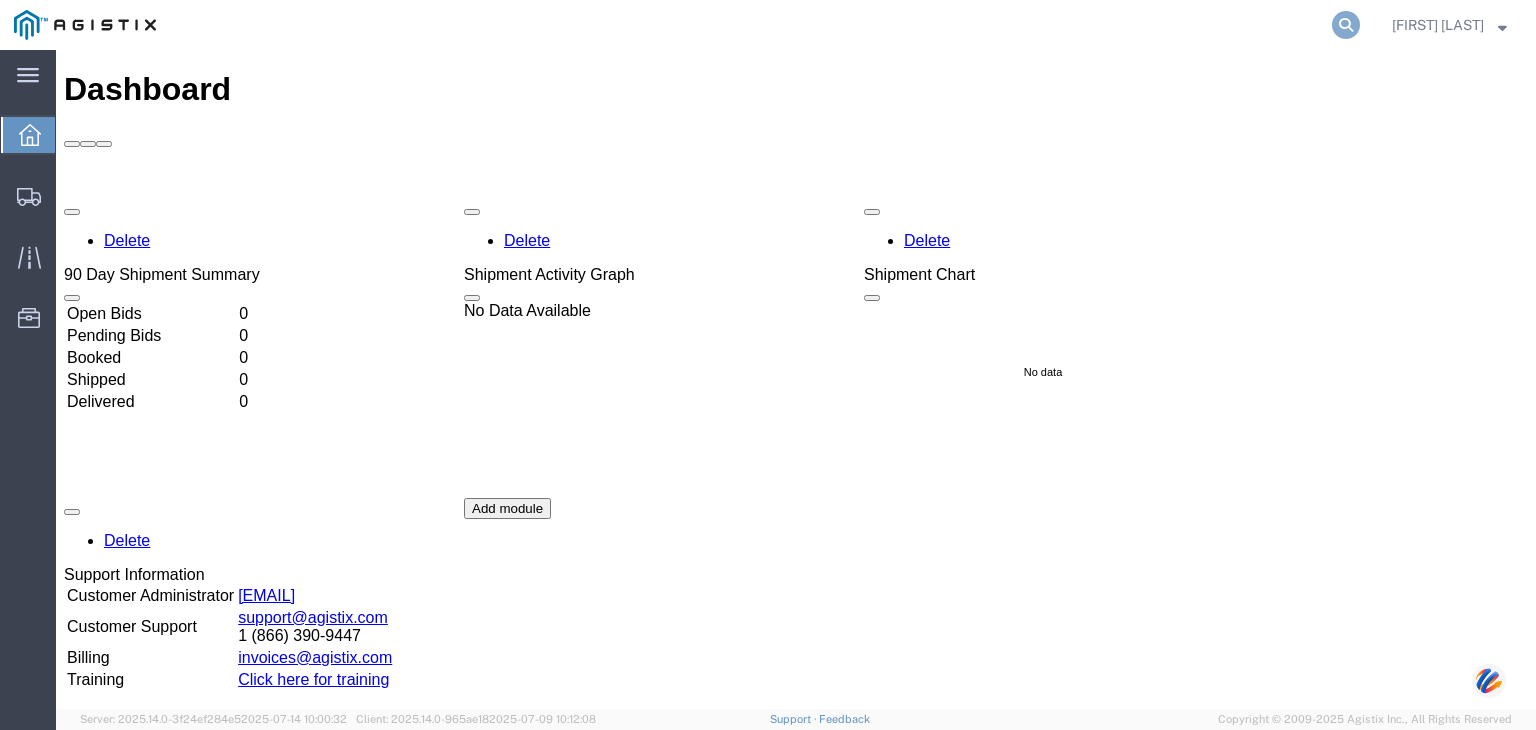 click 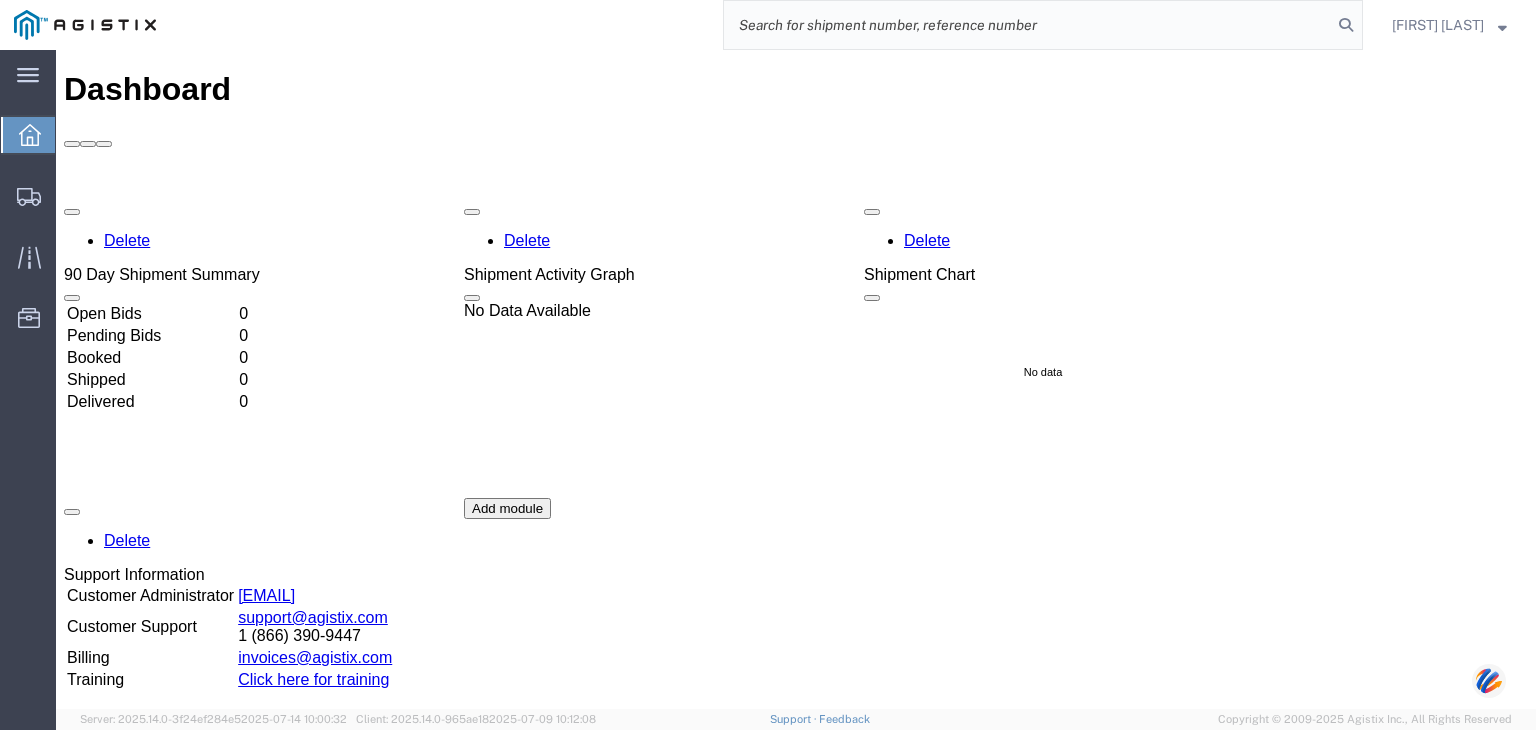 click 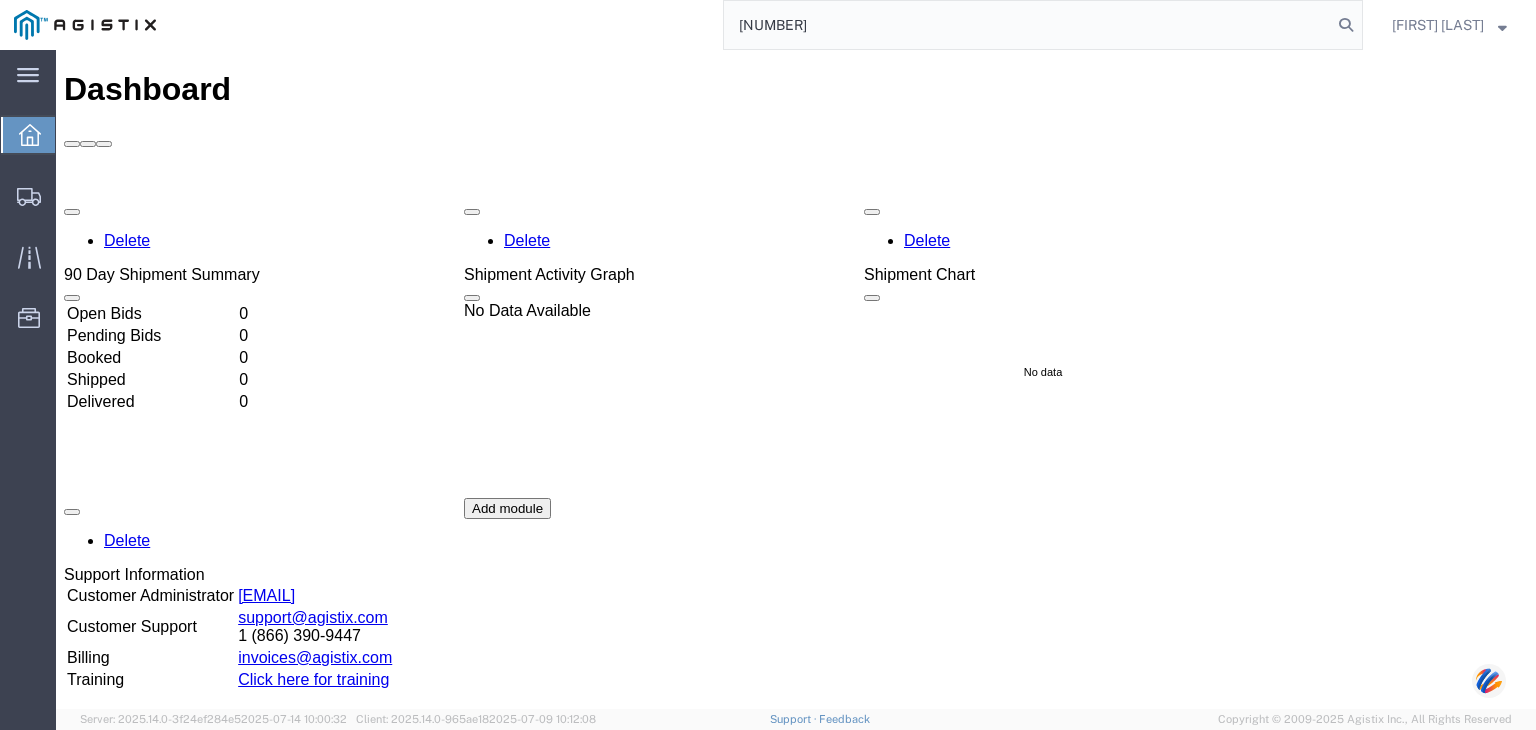type on "[NUMBER]" 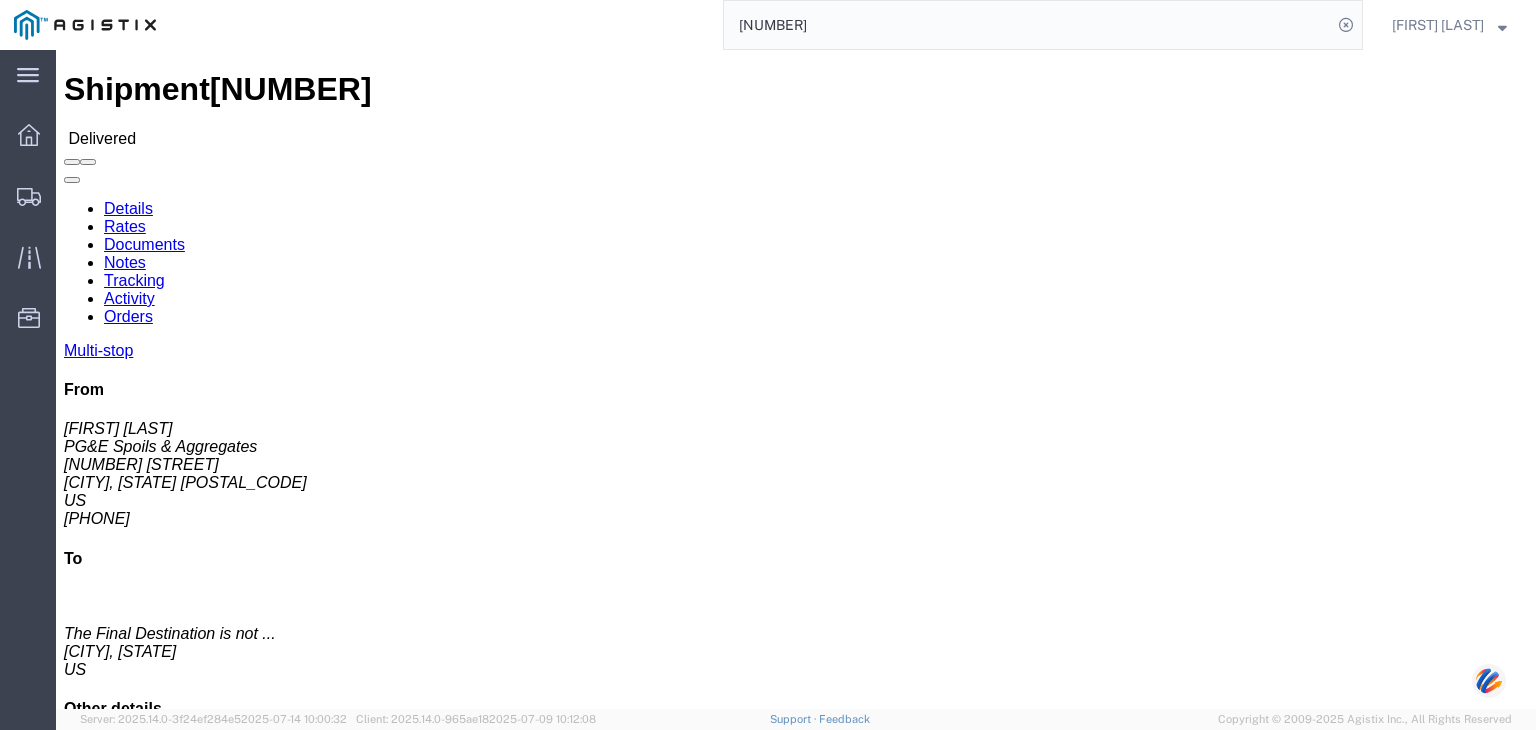 click on "Documents" 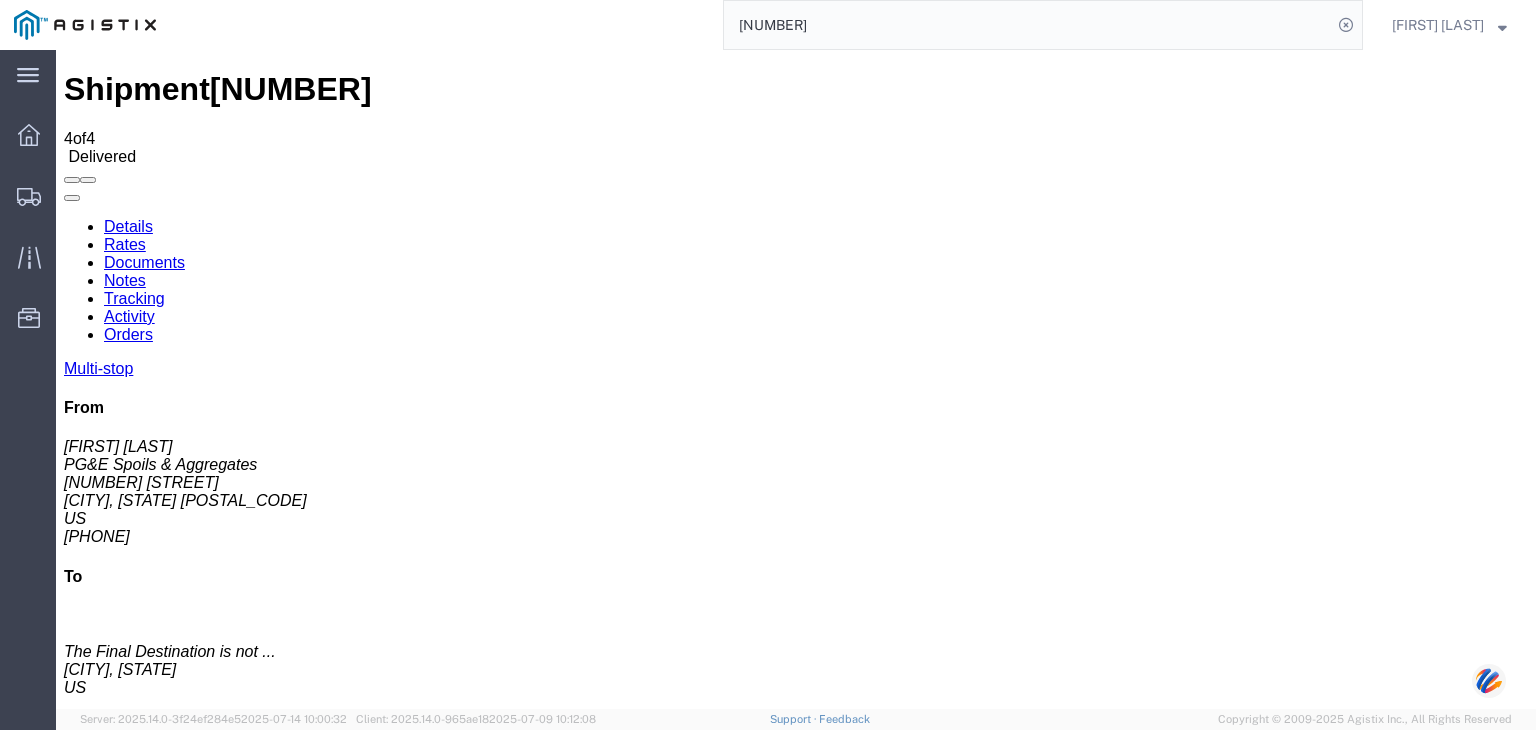 click at bounding box center [64, 218] 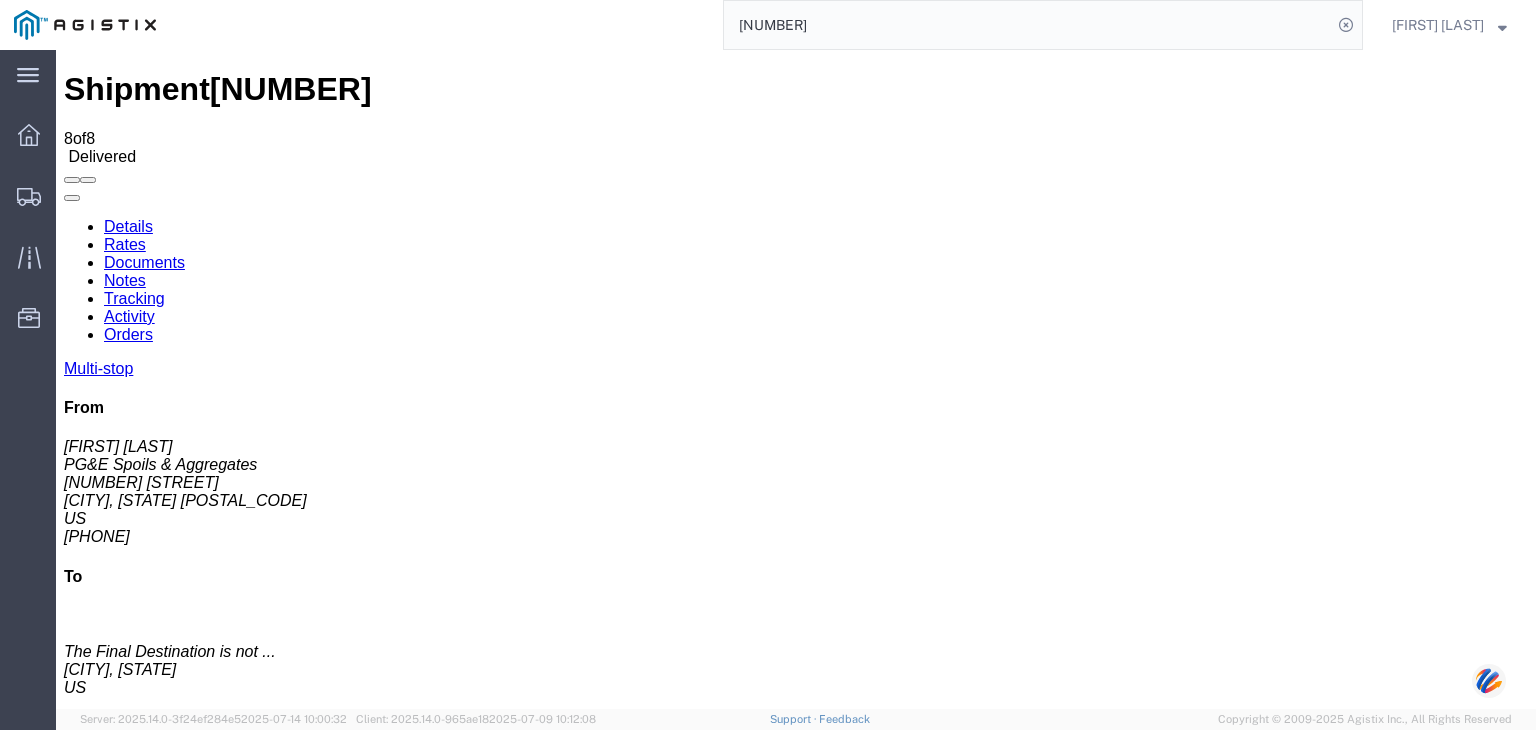 click on "Add New Tracking" at bounding box center [229, 1195] 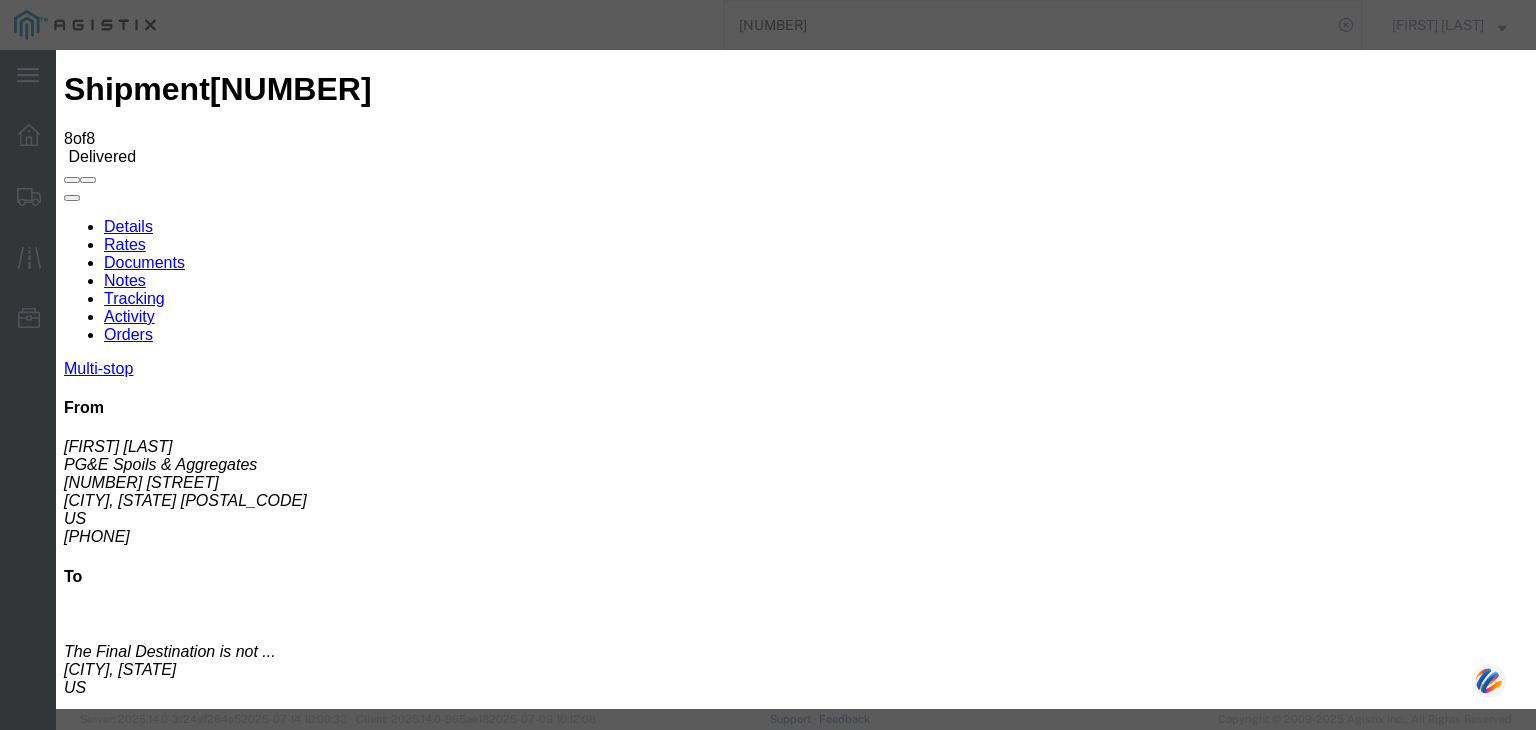 type on "07/15/2025" 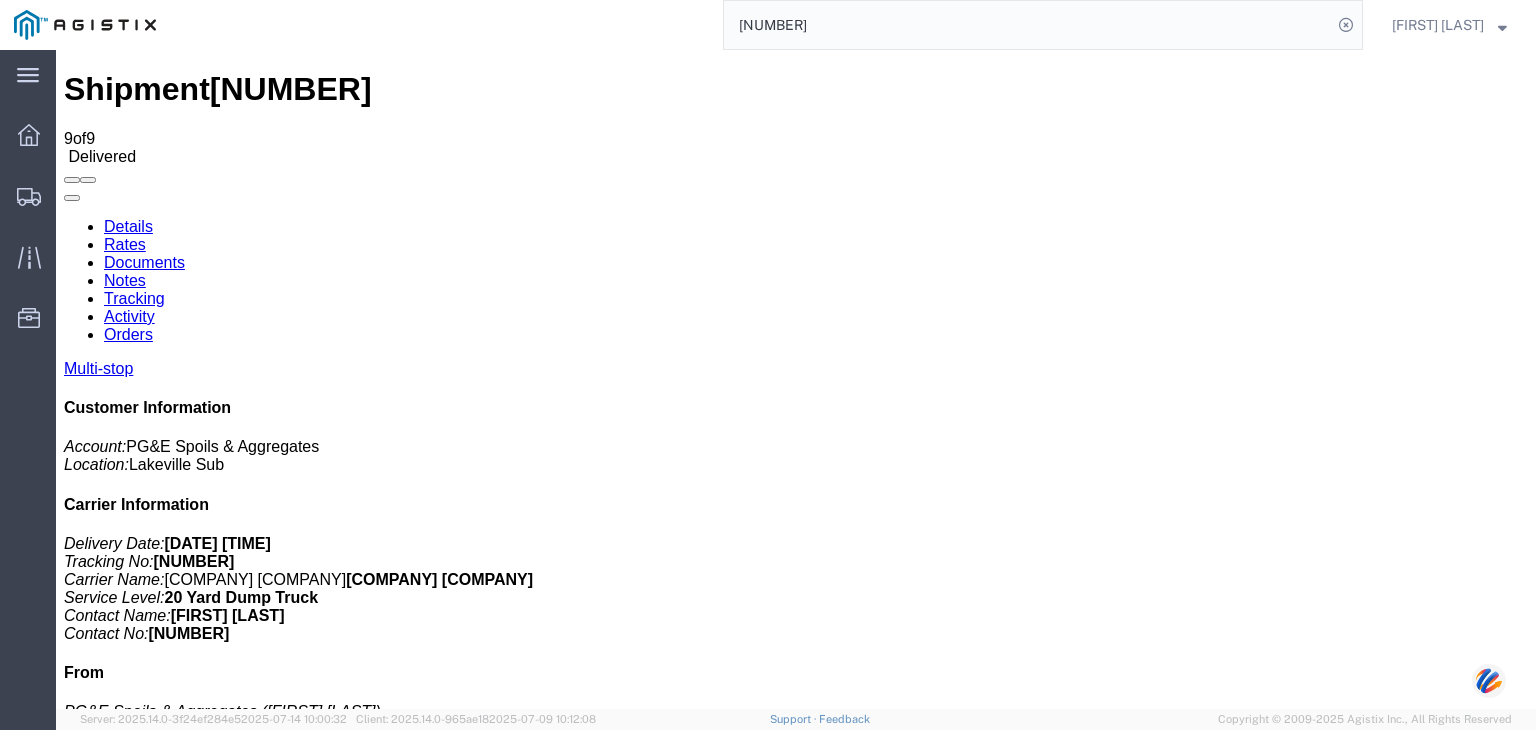 click on "Add New Tracking" at bounding box center (229, 1195) 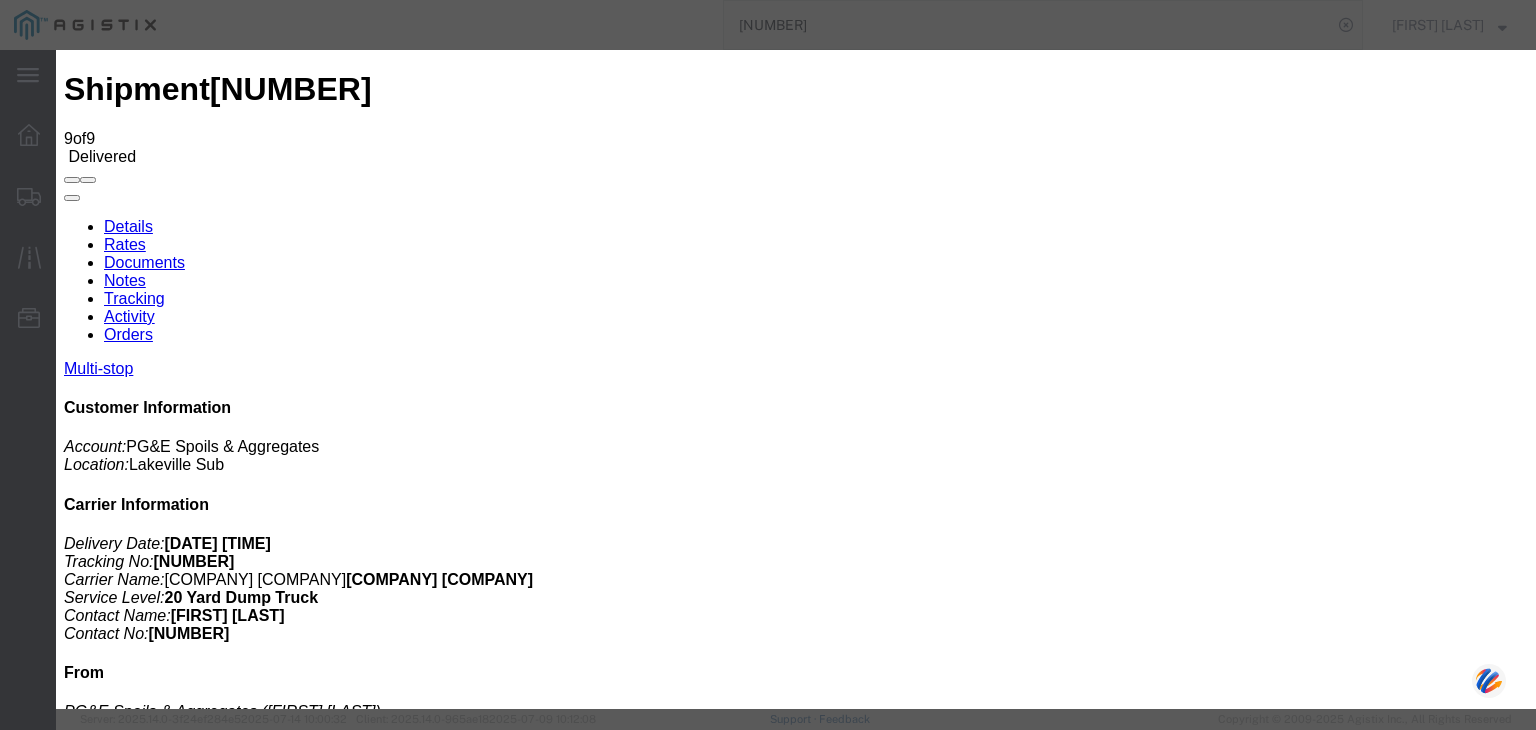 type on "07/15/2025" 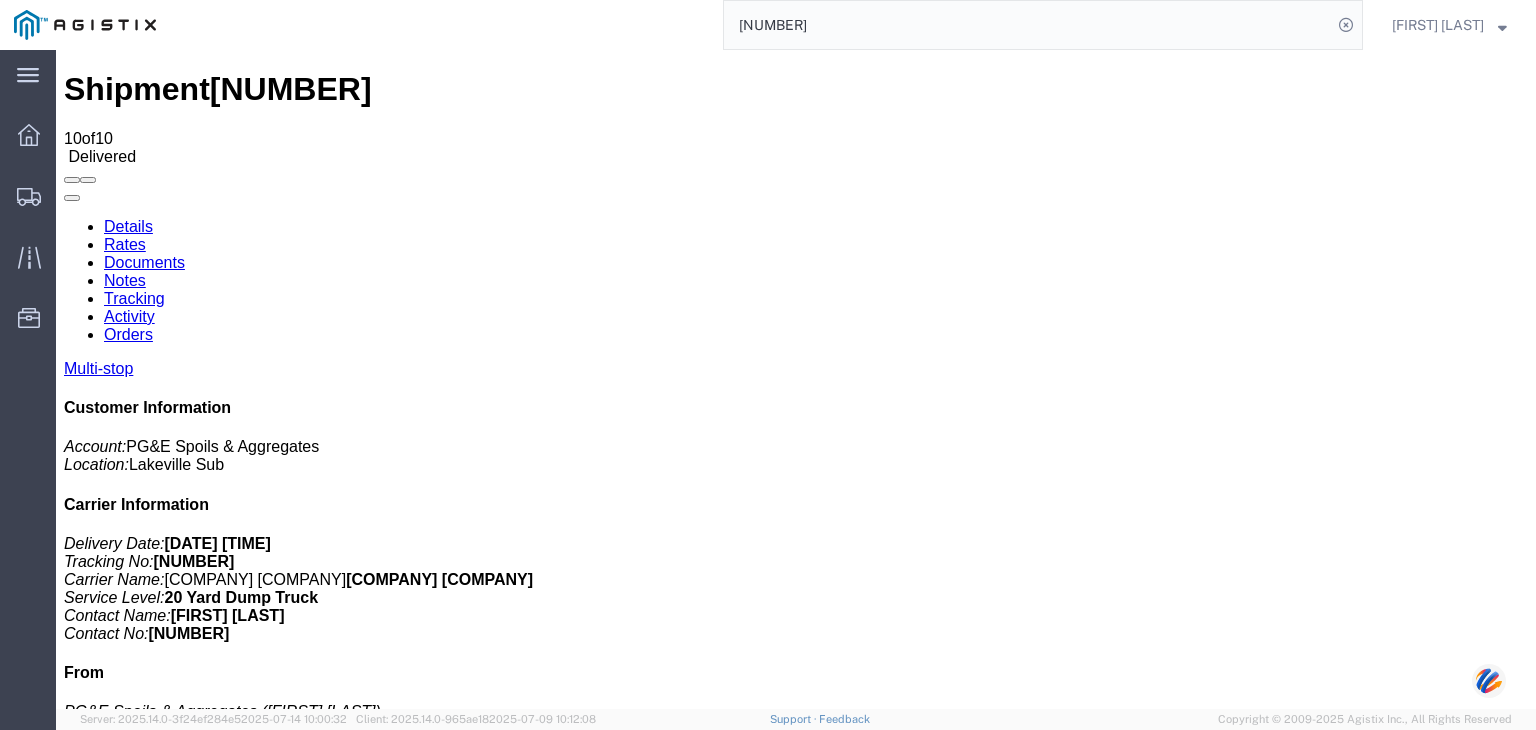 click on "Notes" at bounding box center [125, 280] 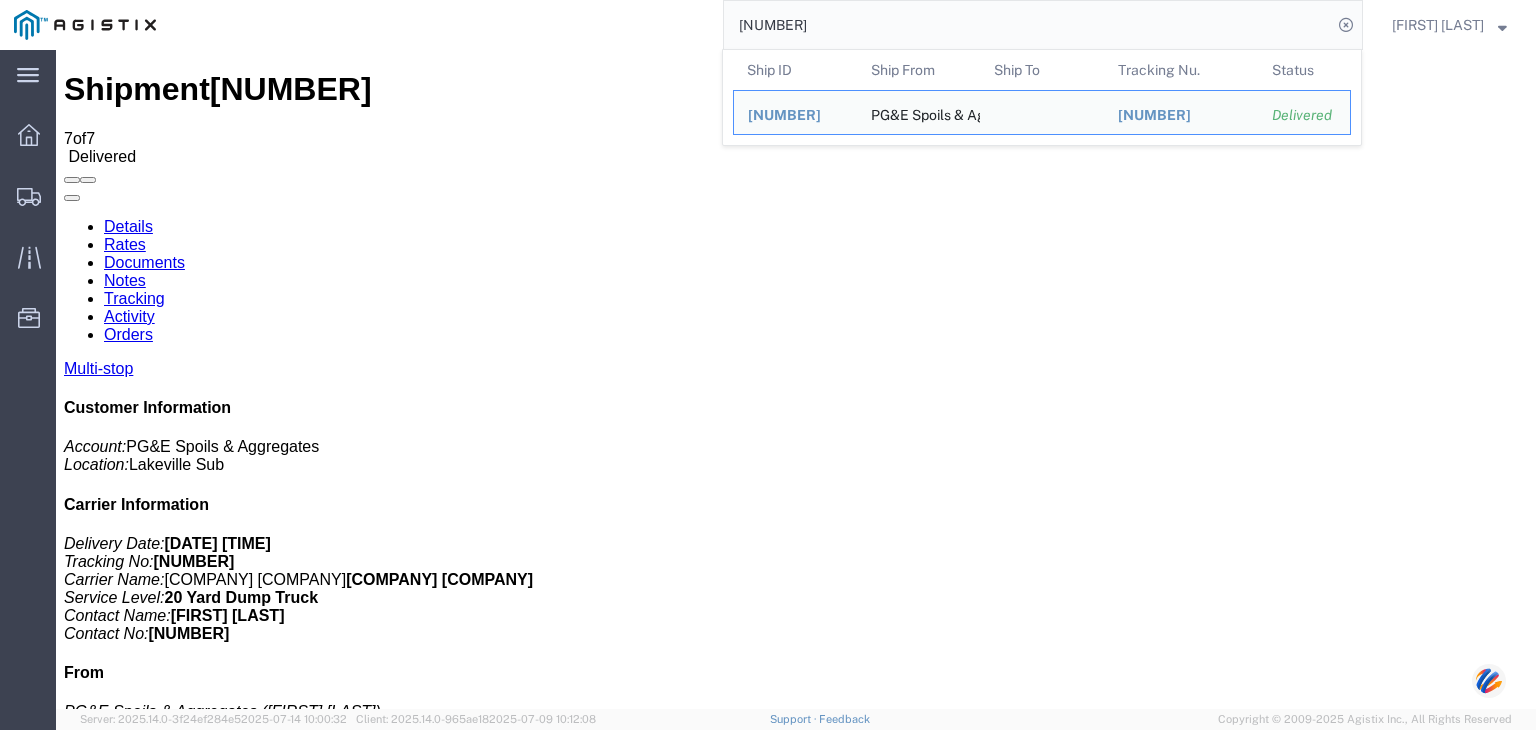 drag, startPoint x: 805, startPoint y: 29, endPoint x: 738, endPoint y: 33, distance: 67.11929 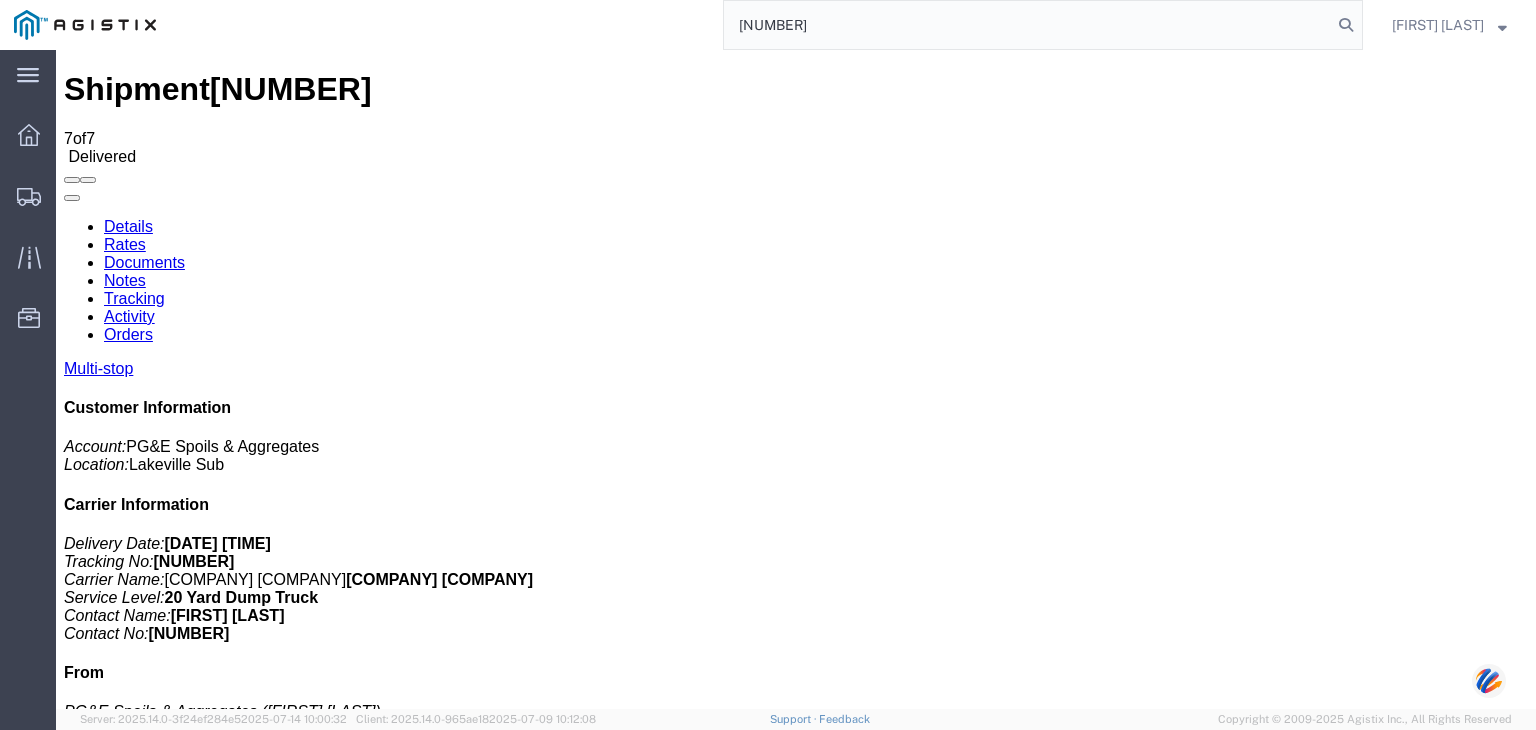 type on "[NUMBER]" 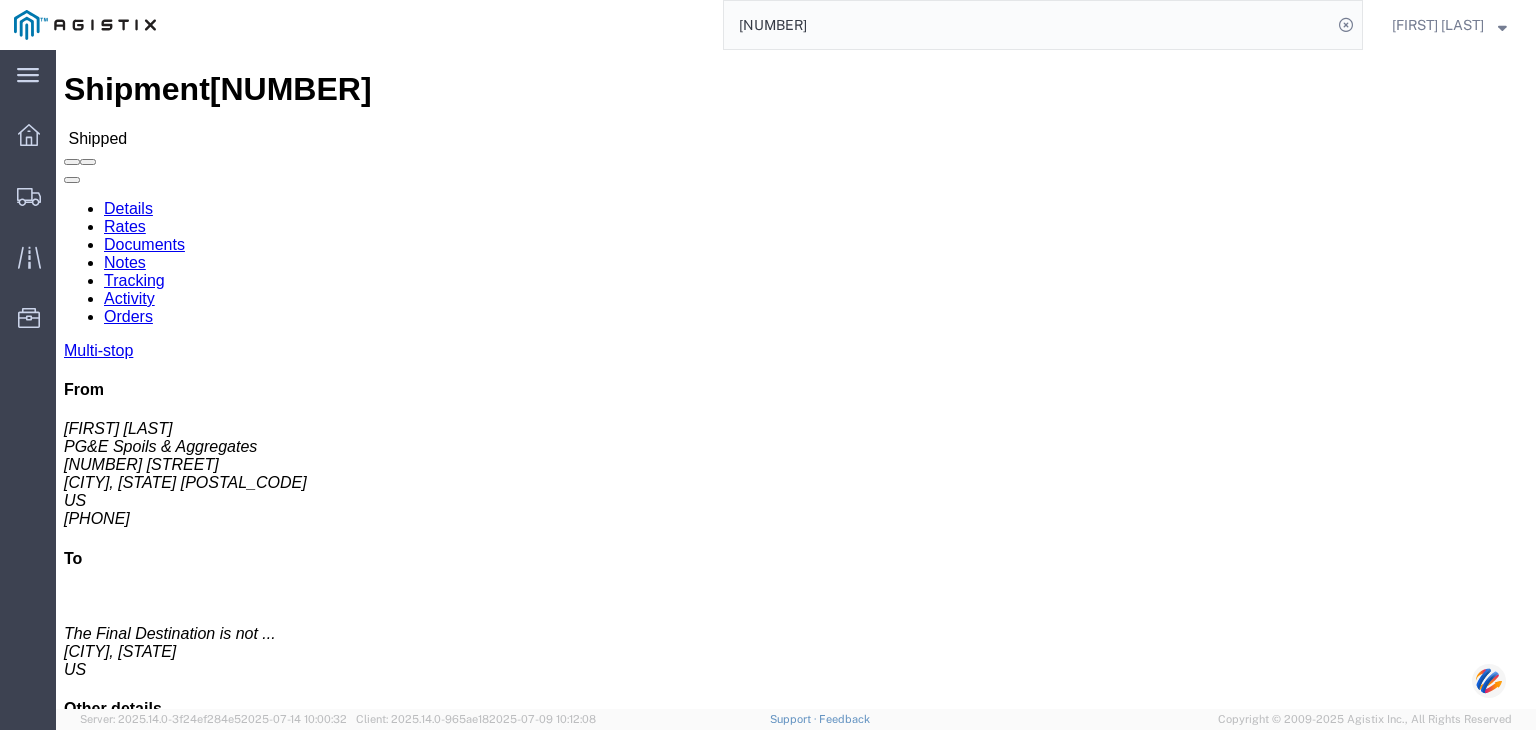 click on "Documents" 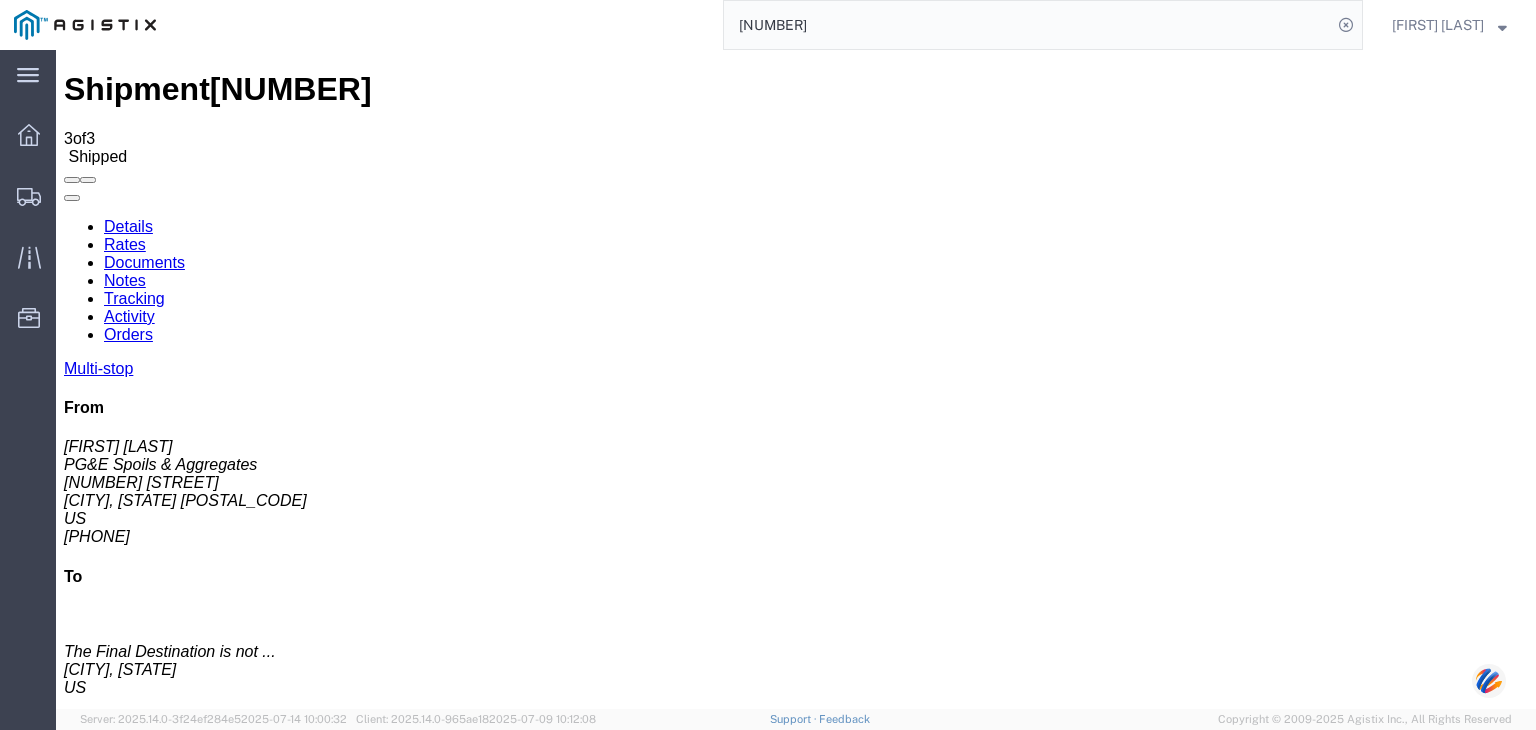 drag, startPoint x: 1134, startPoint y: 114, endPoint x: 1118, endPoint y: 131, distance: 23.345236 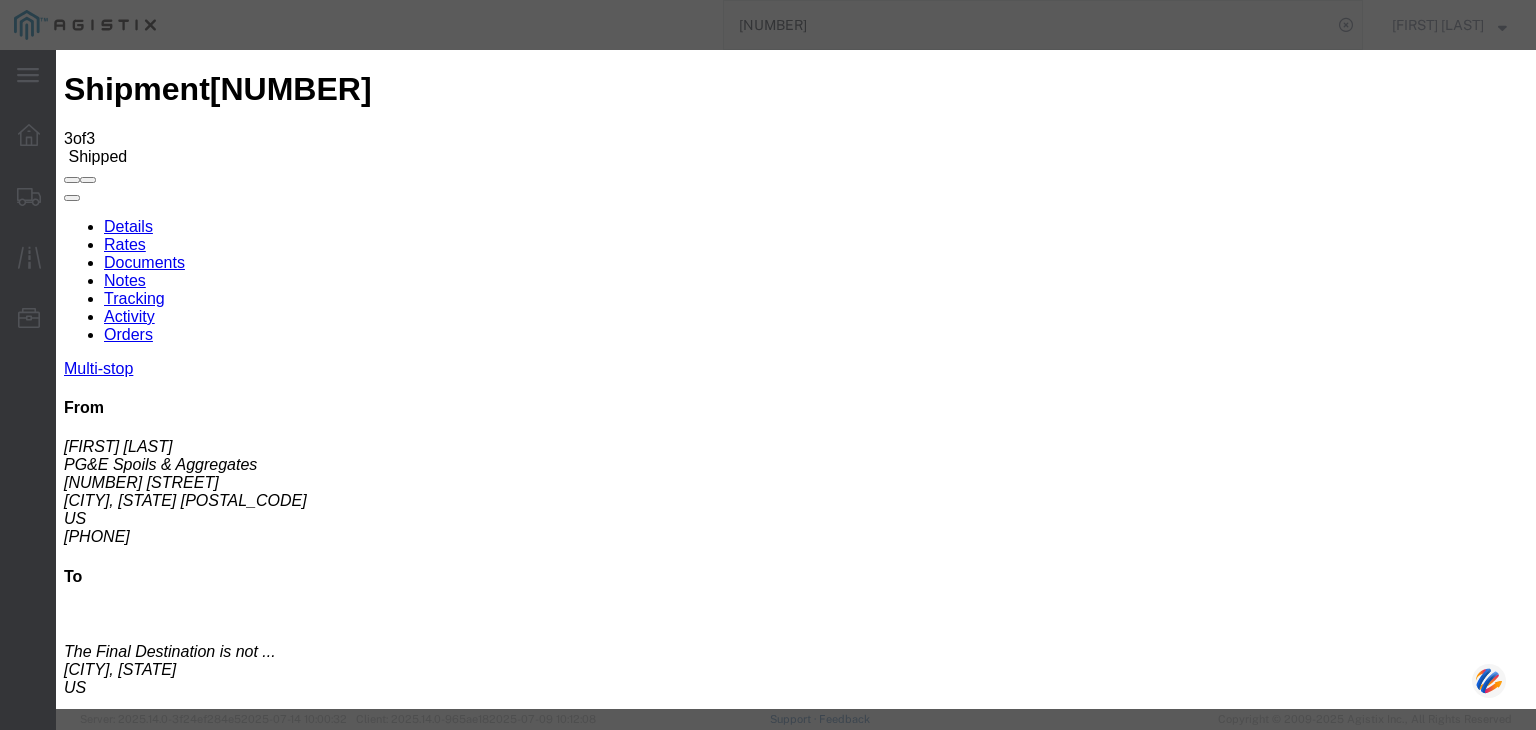 click on "Browse" at bounding box center (94, 1876) 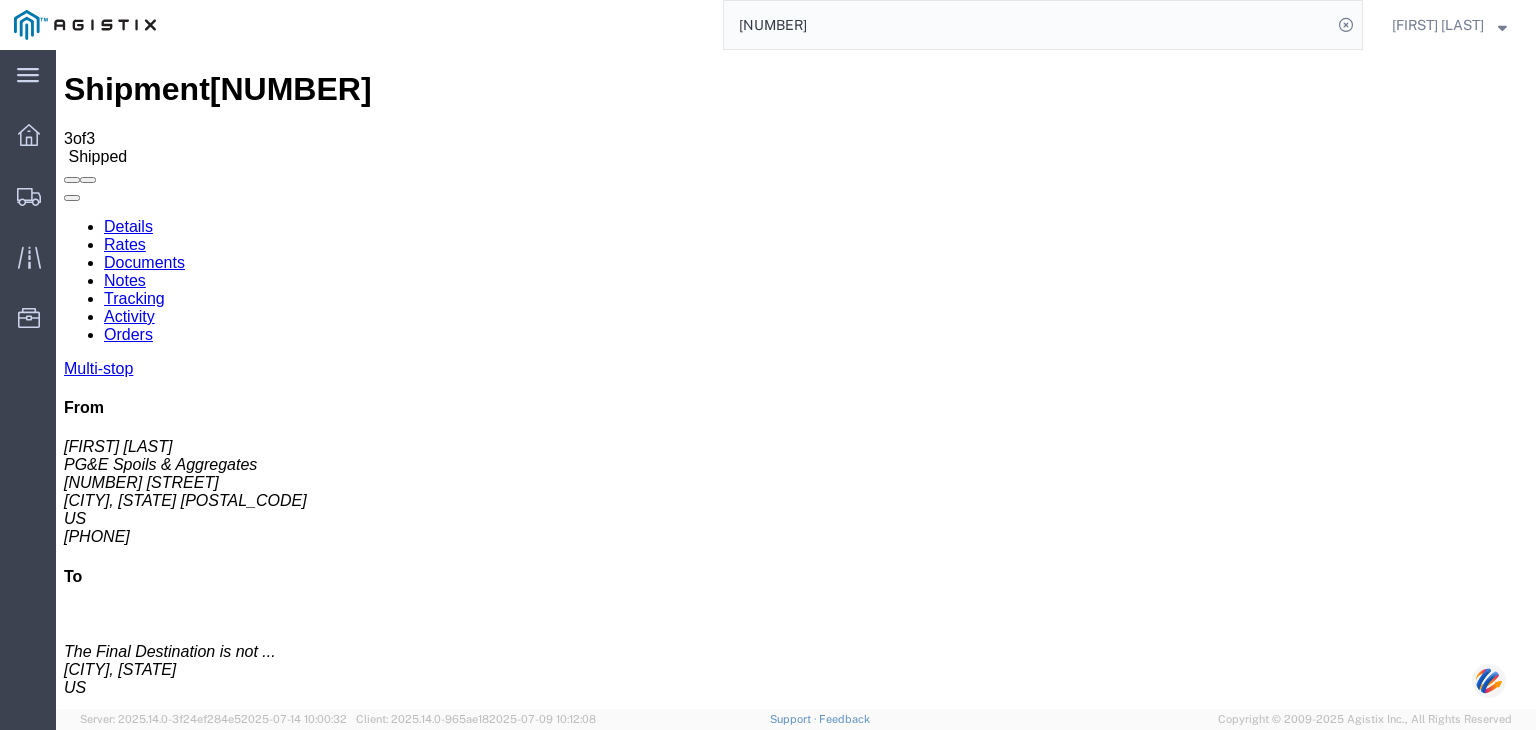 click on "Attach Documents" at bounding box center (126, 1175) 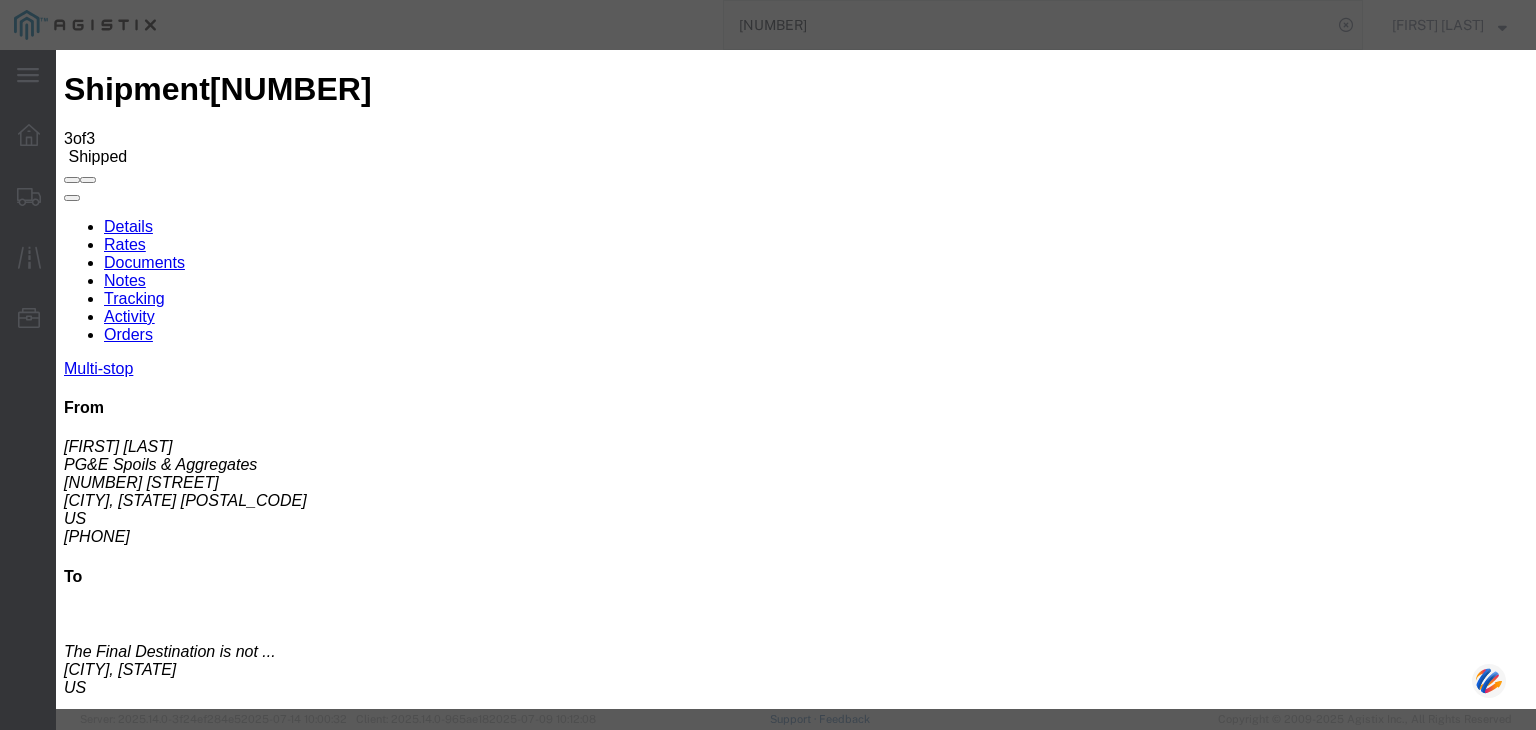 click on "Browse" at bounding box center [94, 1876] 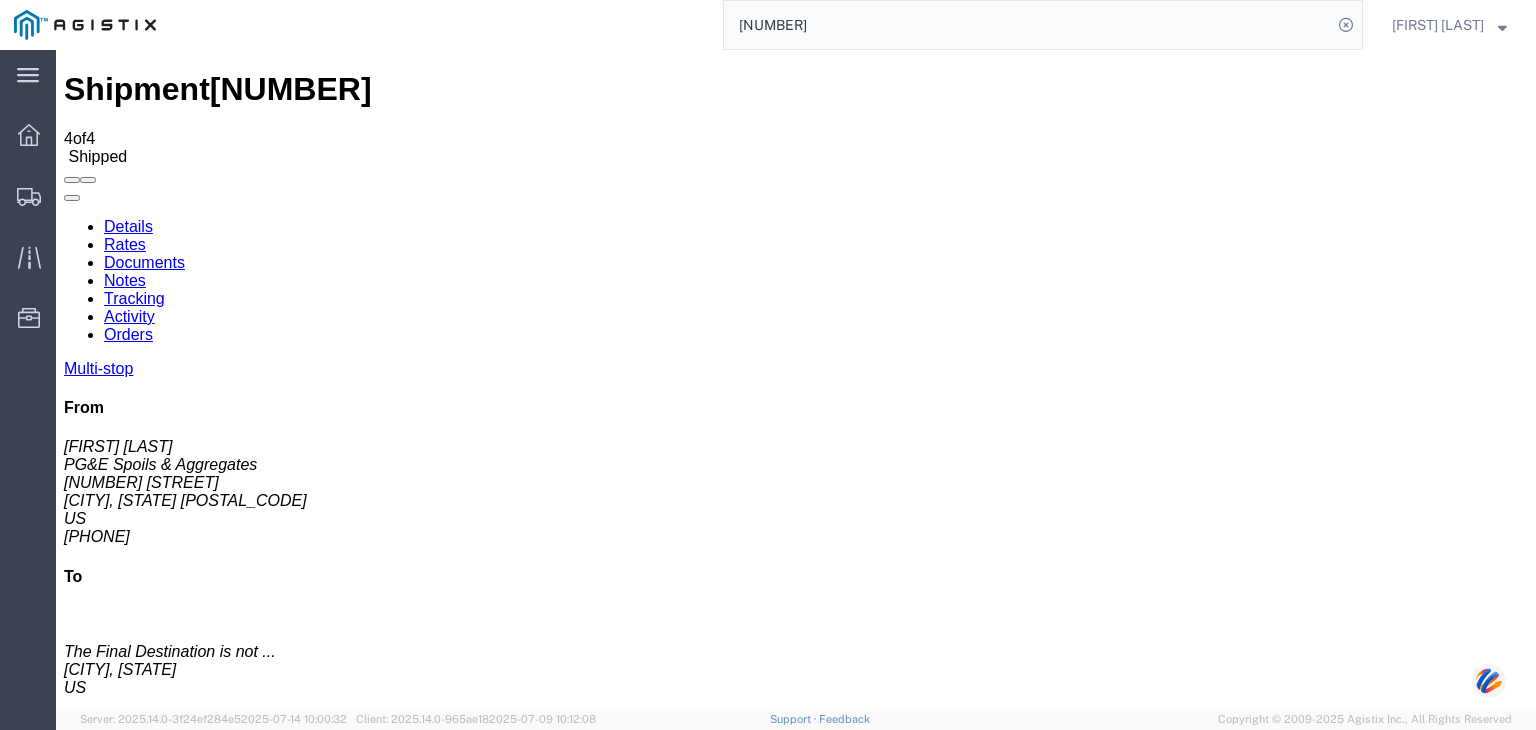 click on "Tracking" at bounding box center (134, 298) 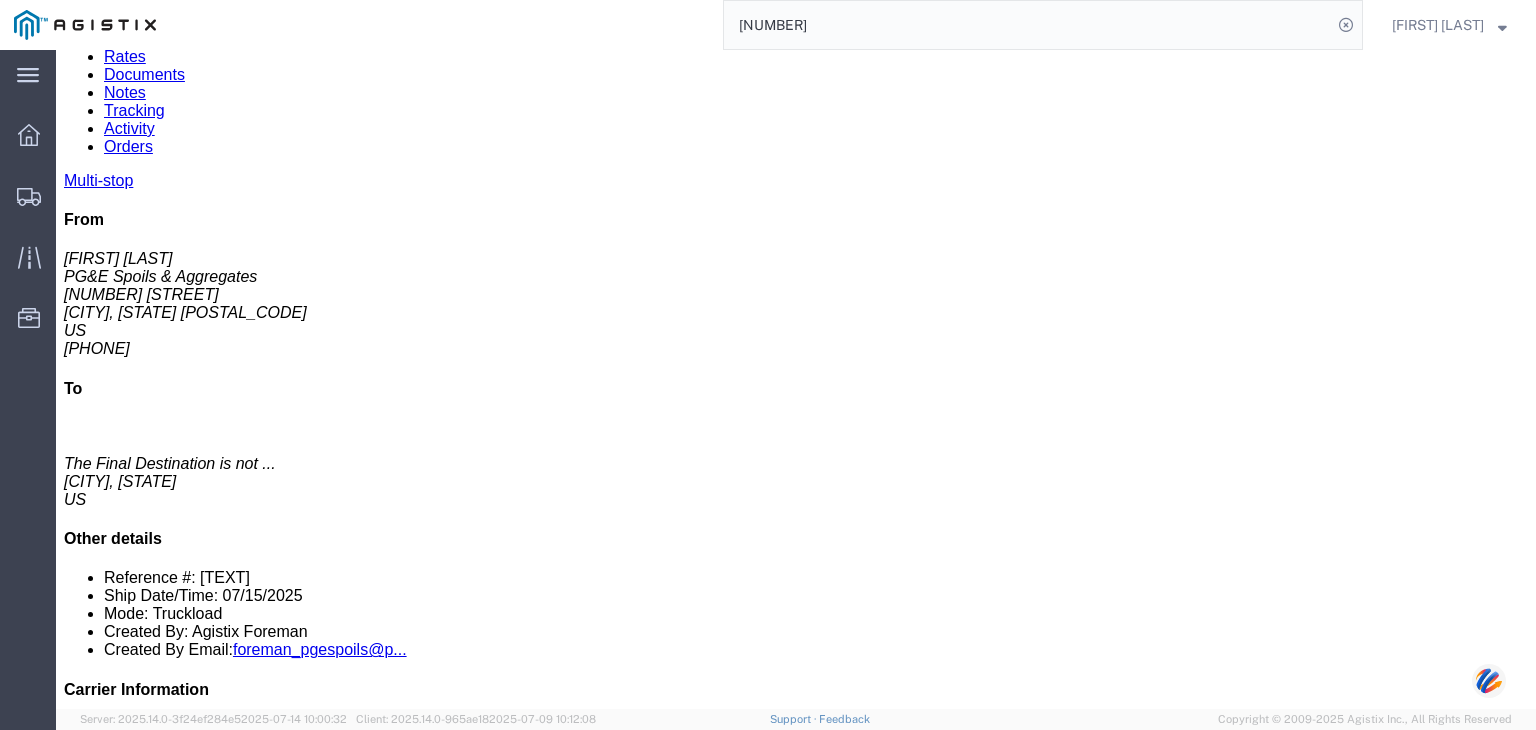 scroll, scrollTop: 191, scrollLeft: 0, axis: vertical 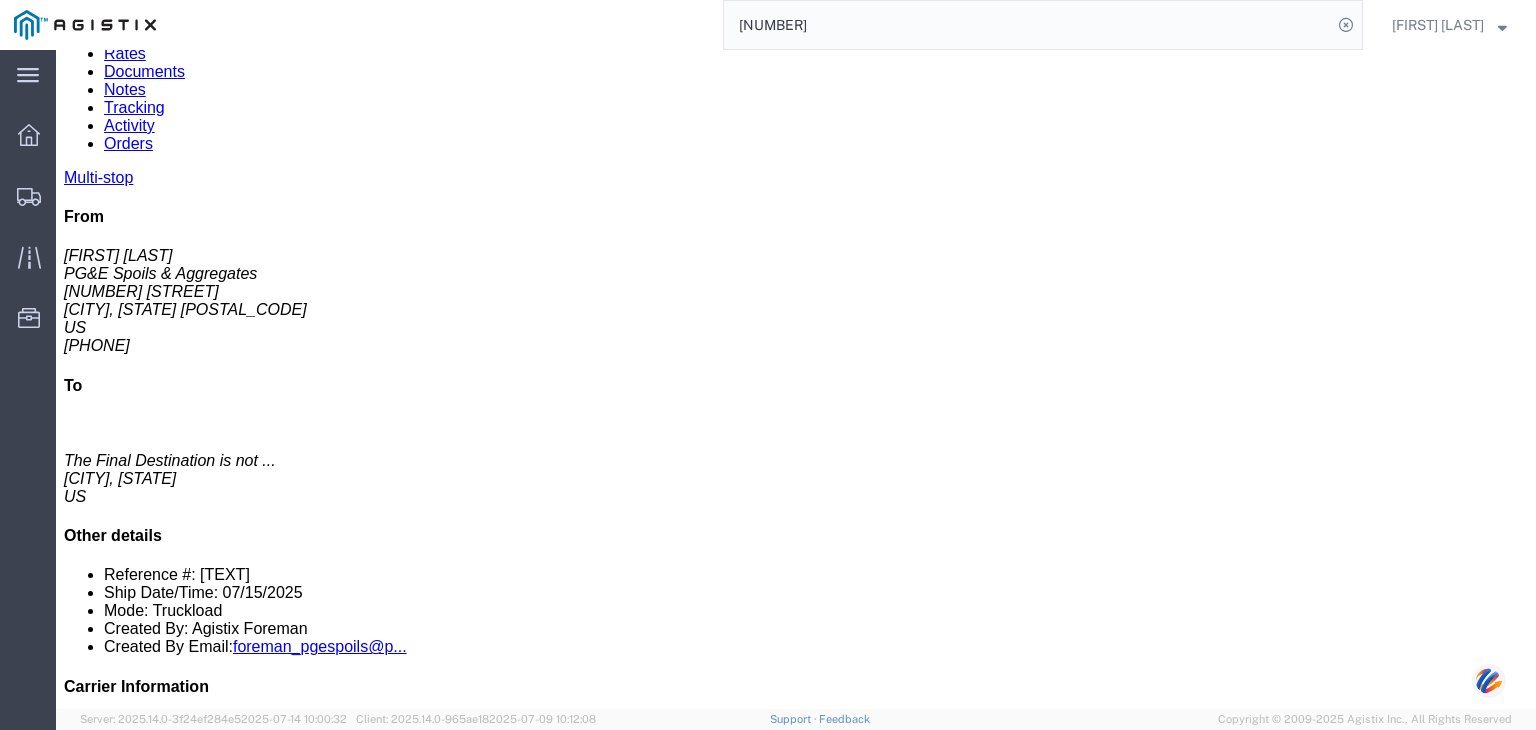 click on "Delete Tracking" at bounding box center (1451, 2653) 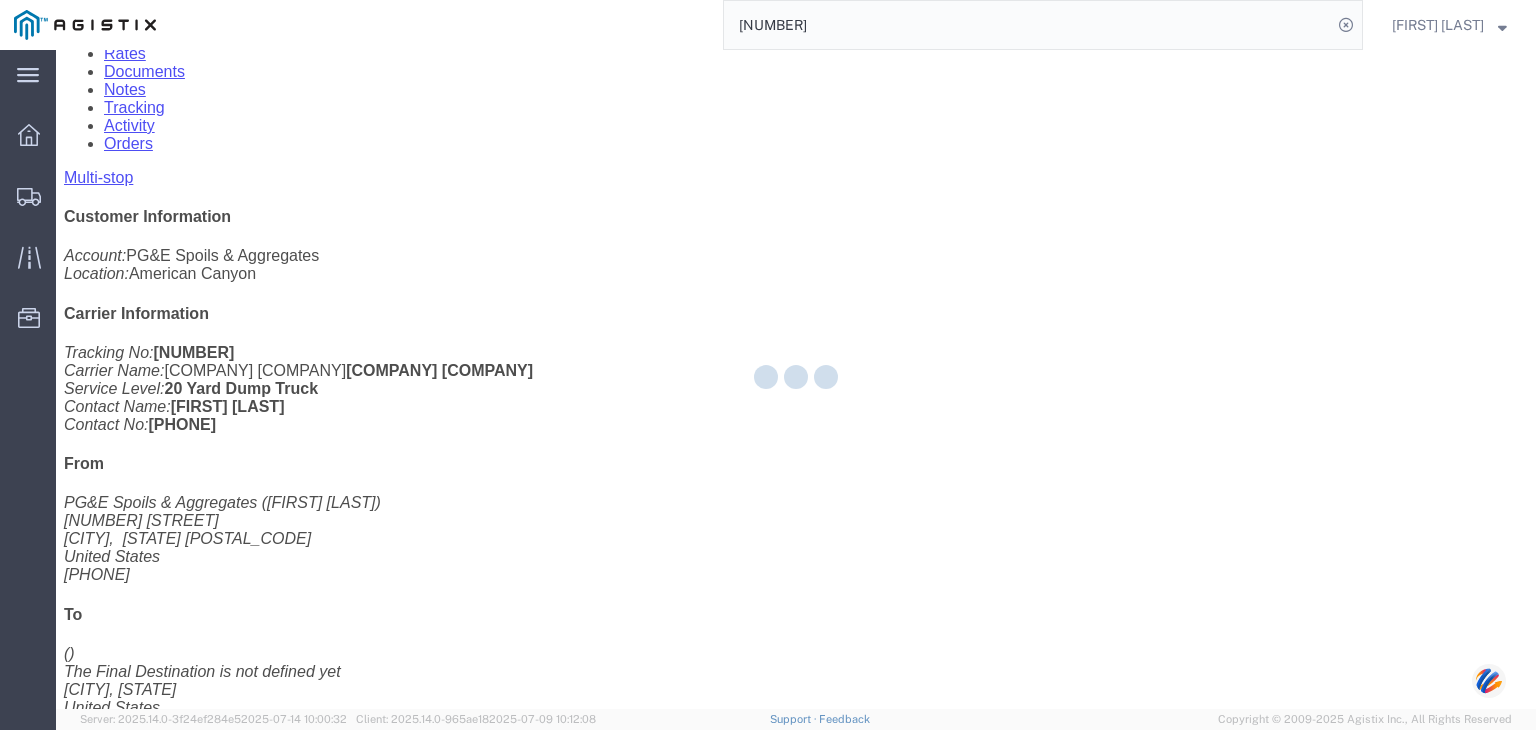 scroll, scrollTop: 140, scrollLeft: 0, axis: vertical 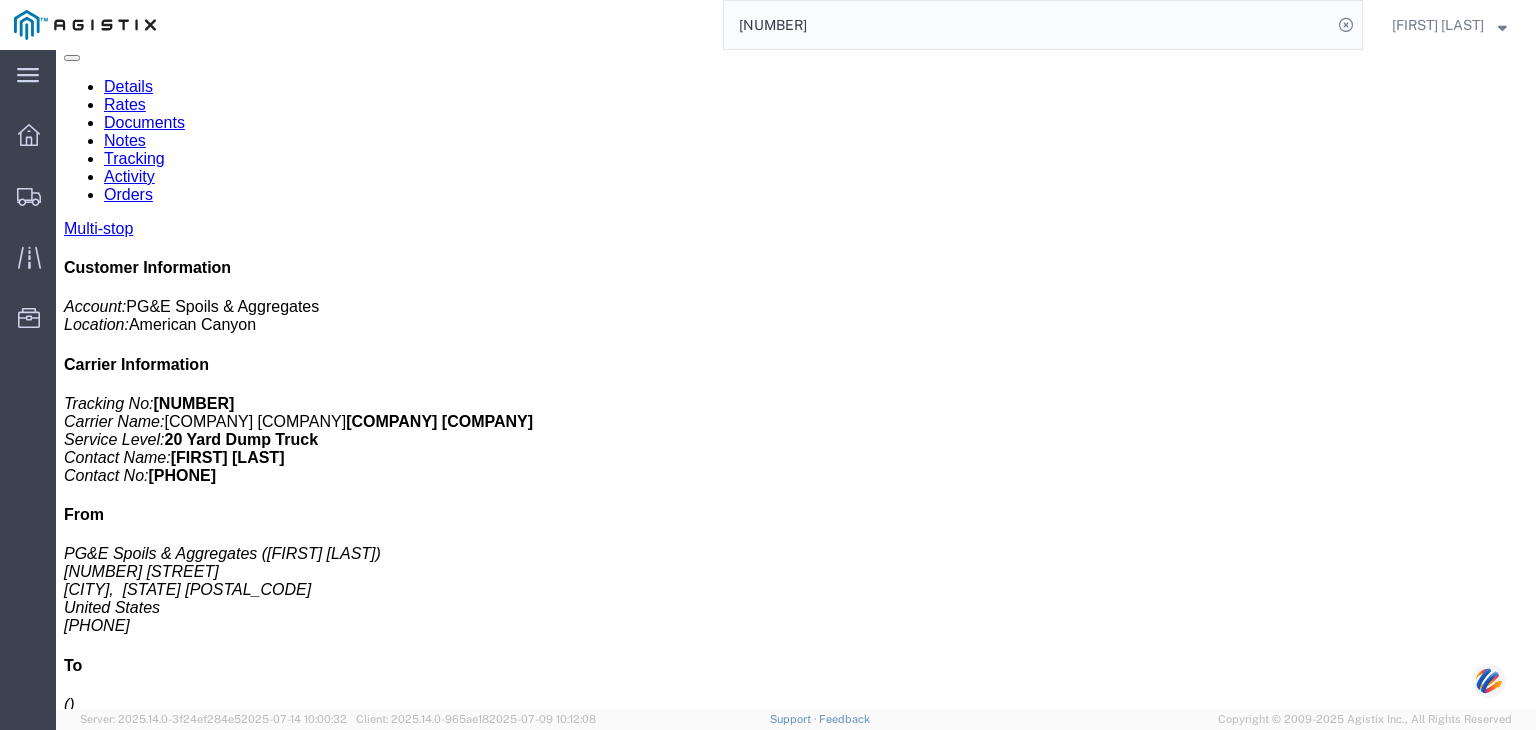 click on "Delete Tracking" at bounding box center [1451, 2496] 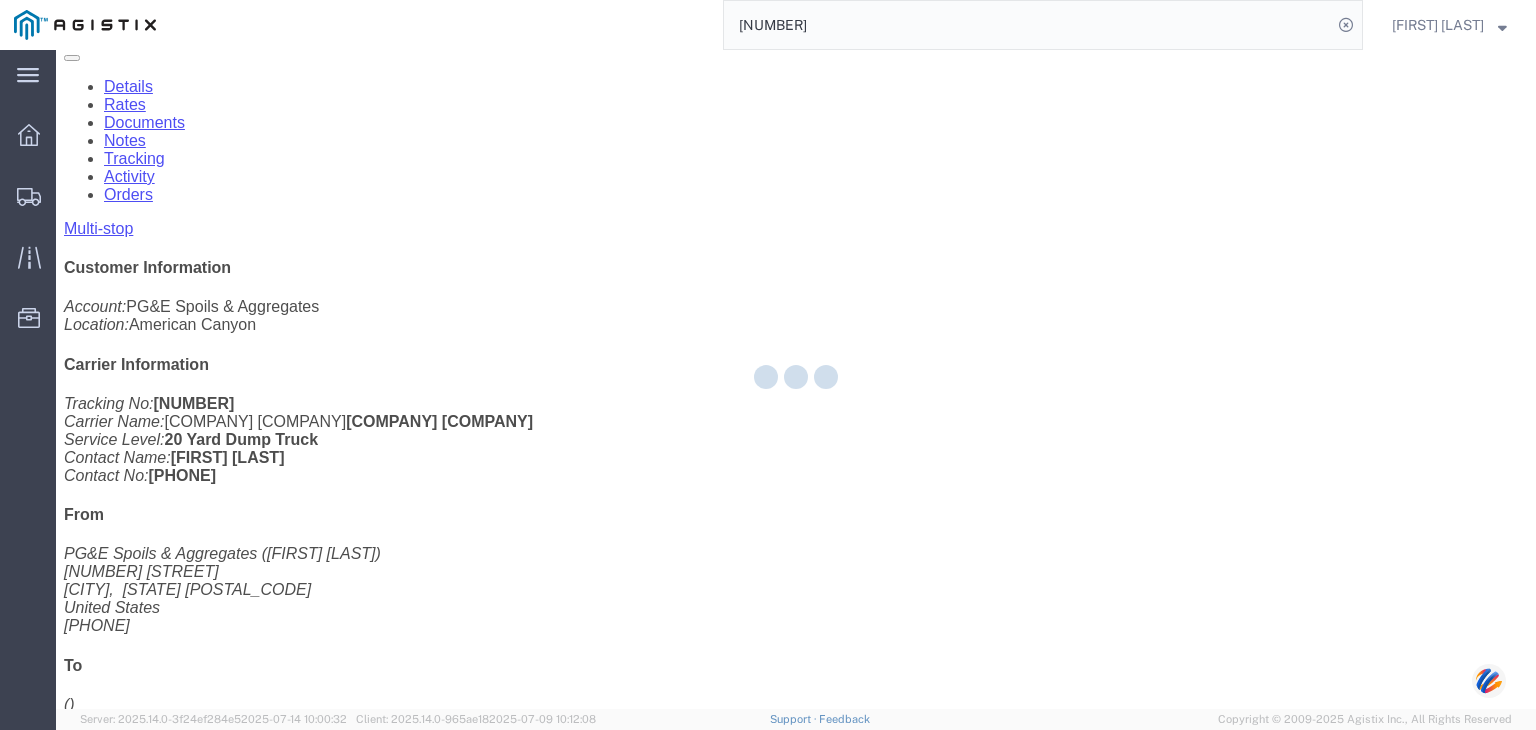 scroll, scrollTop: 89, scrollLeft: 0, axis: vertical 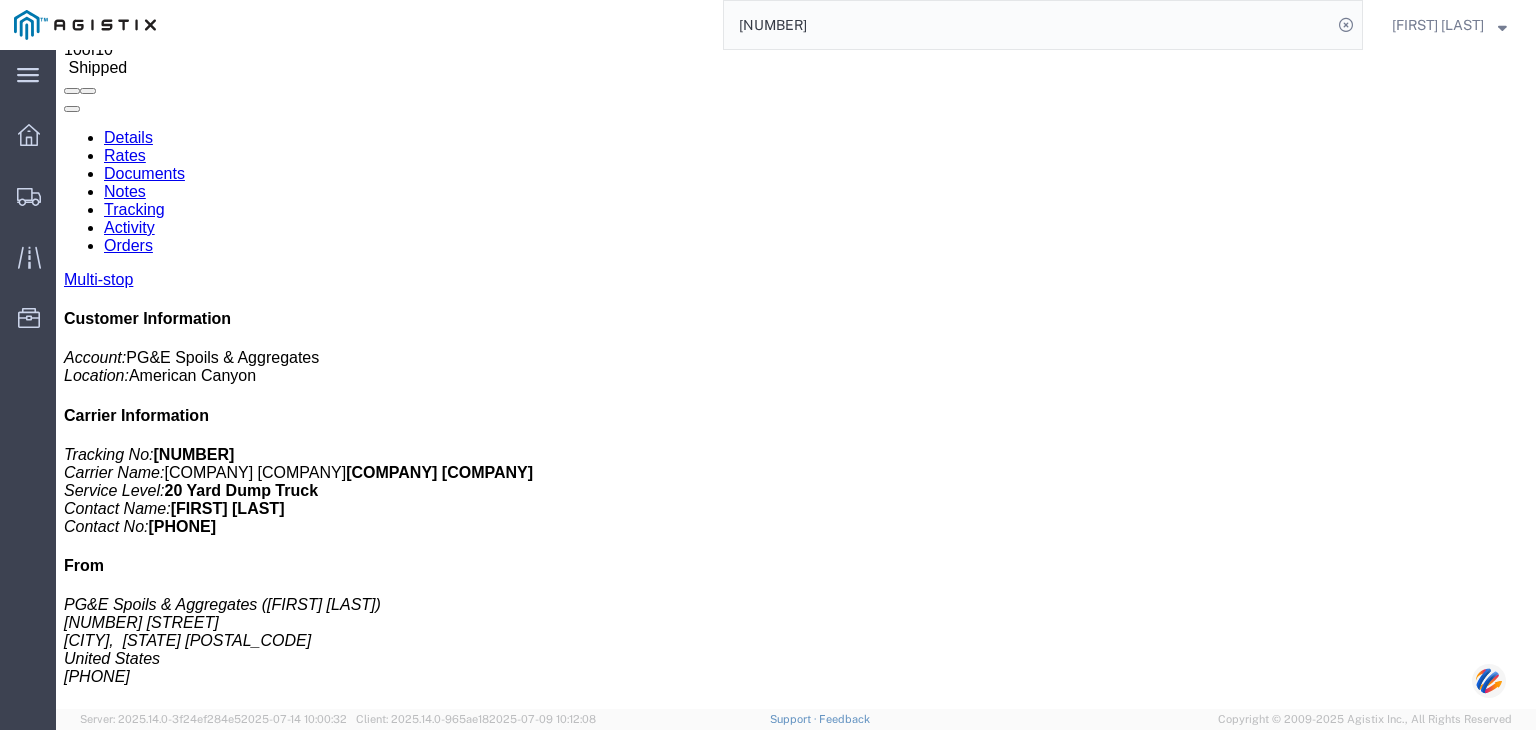 click on "Edit Tracking" at bounding box center (1467, 2470) 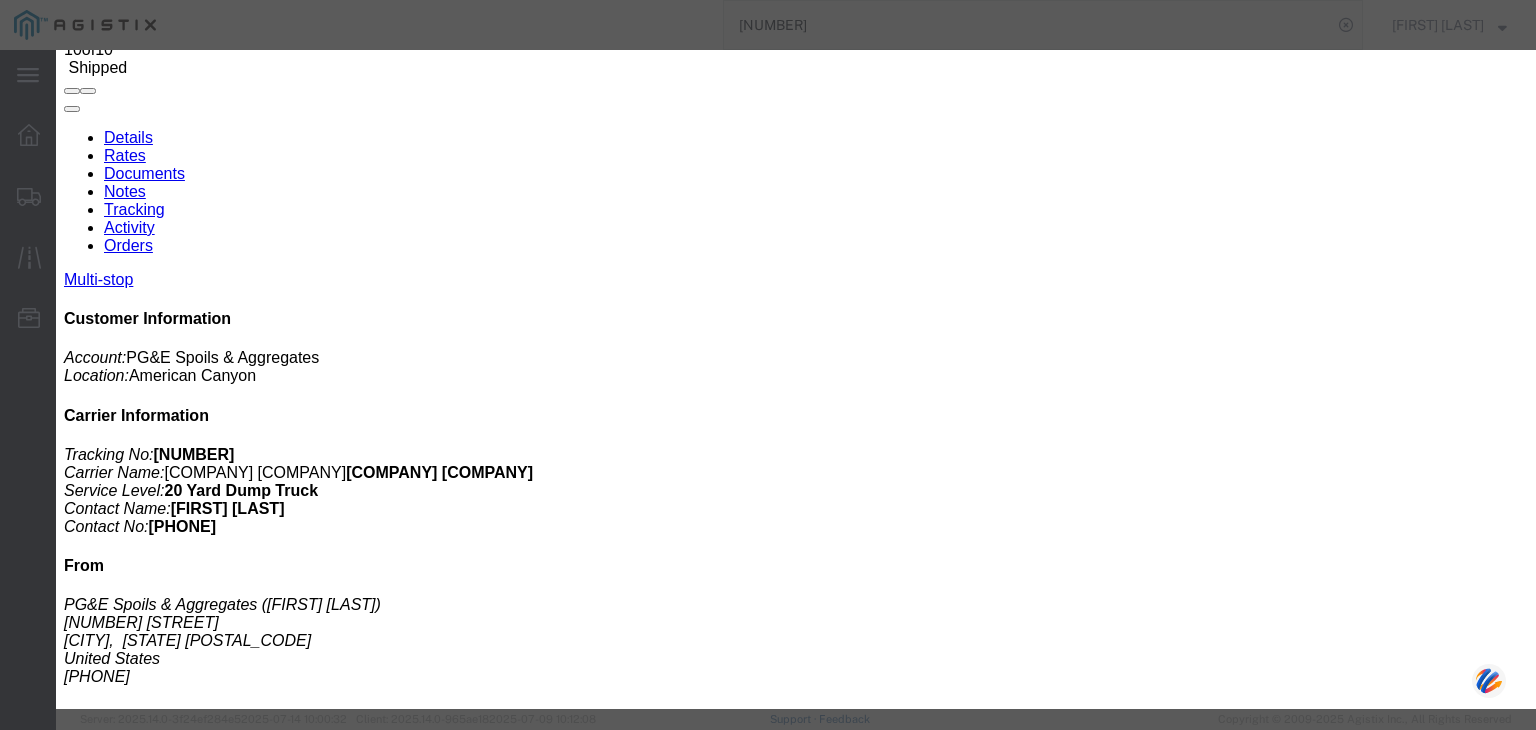 click on "9:30 AM" at bounding box center [168, 5506] 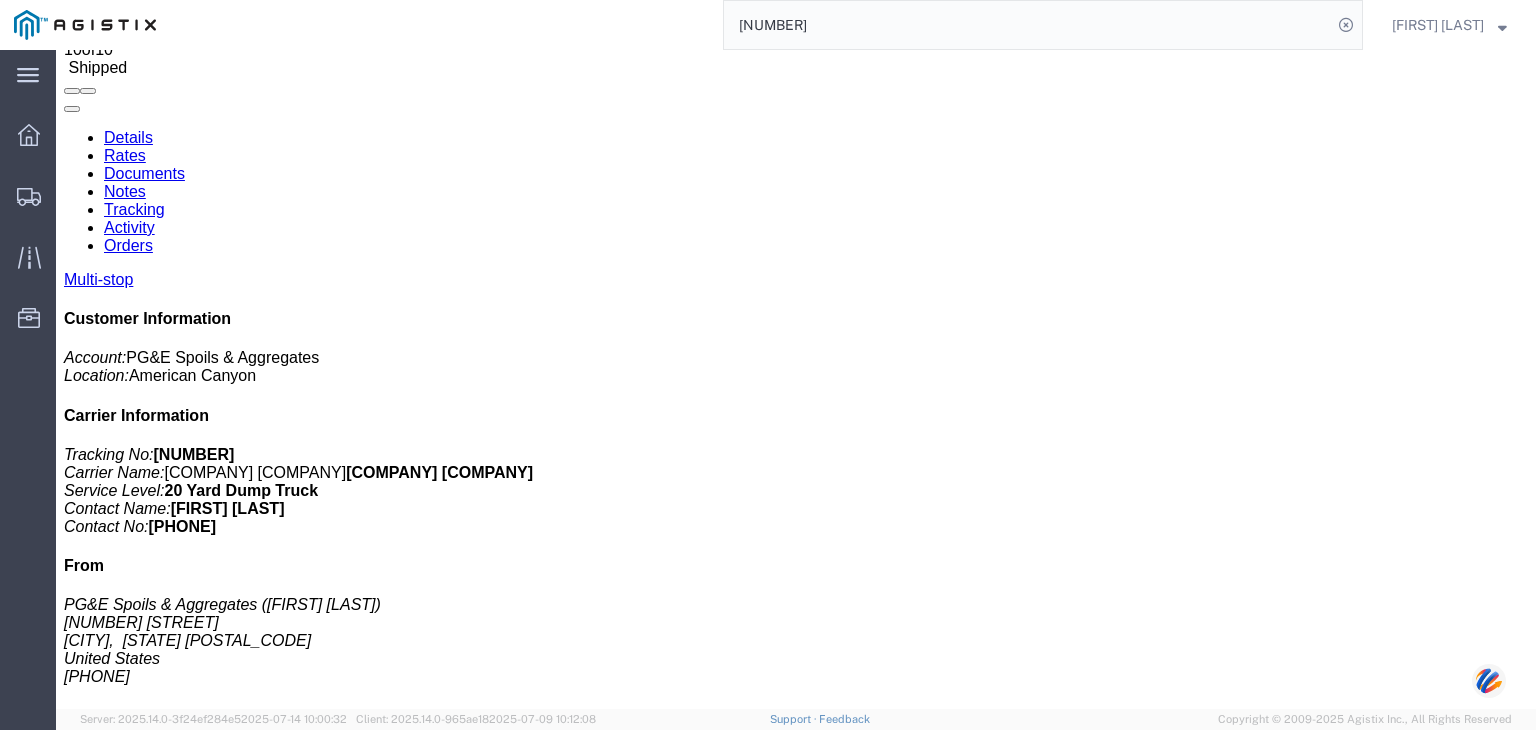 click on "Delete Tracking" at bounding box center (1451, 2339) 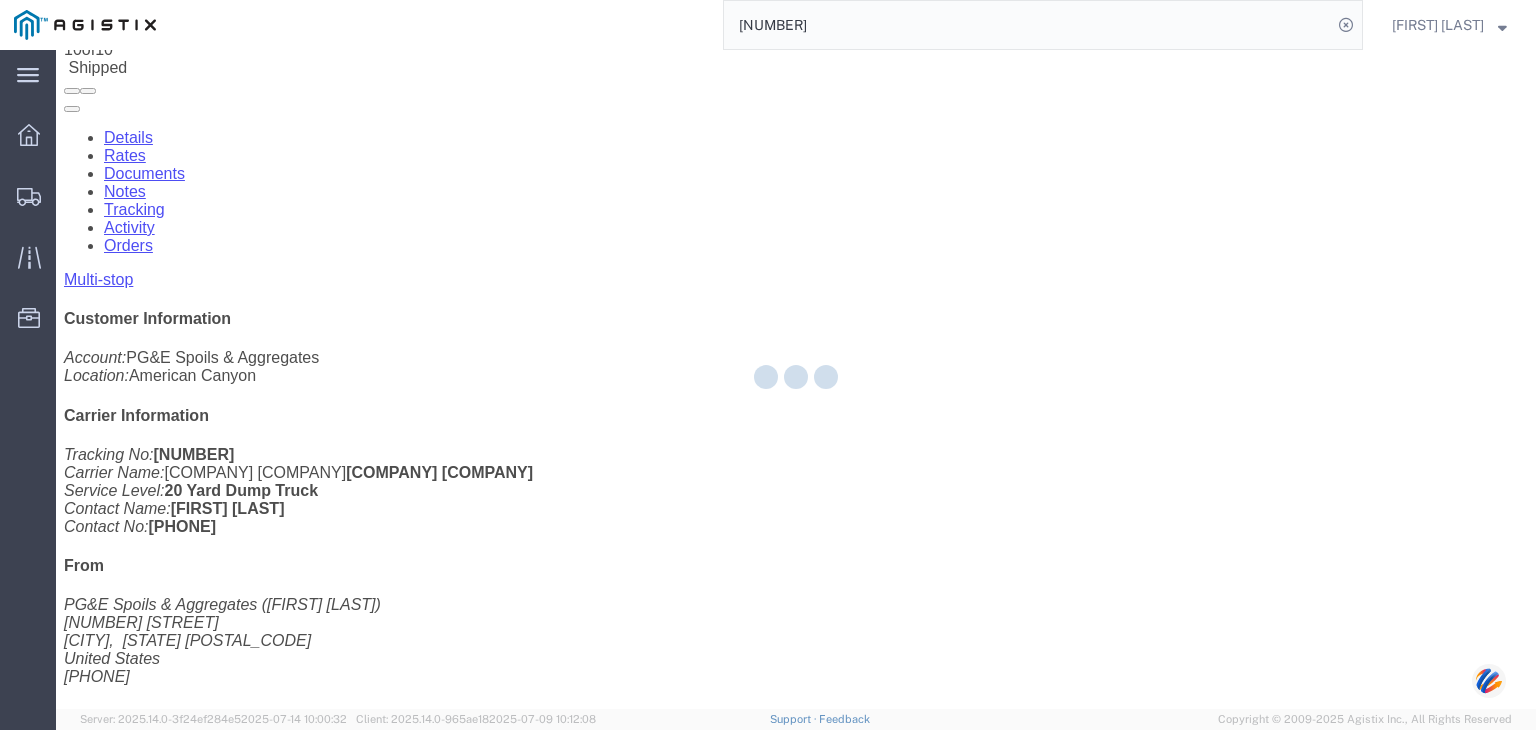 scroll, scrollTop: 39, scrollLeft: 0, axis: vertical 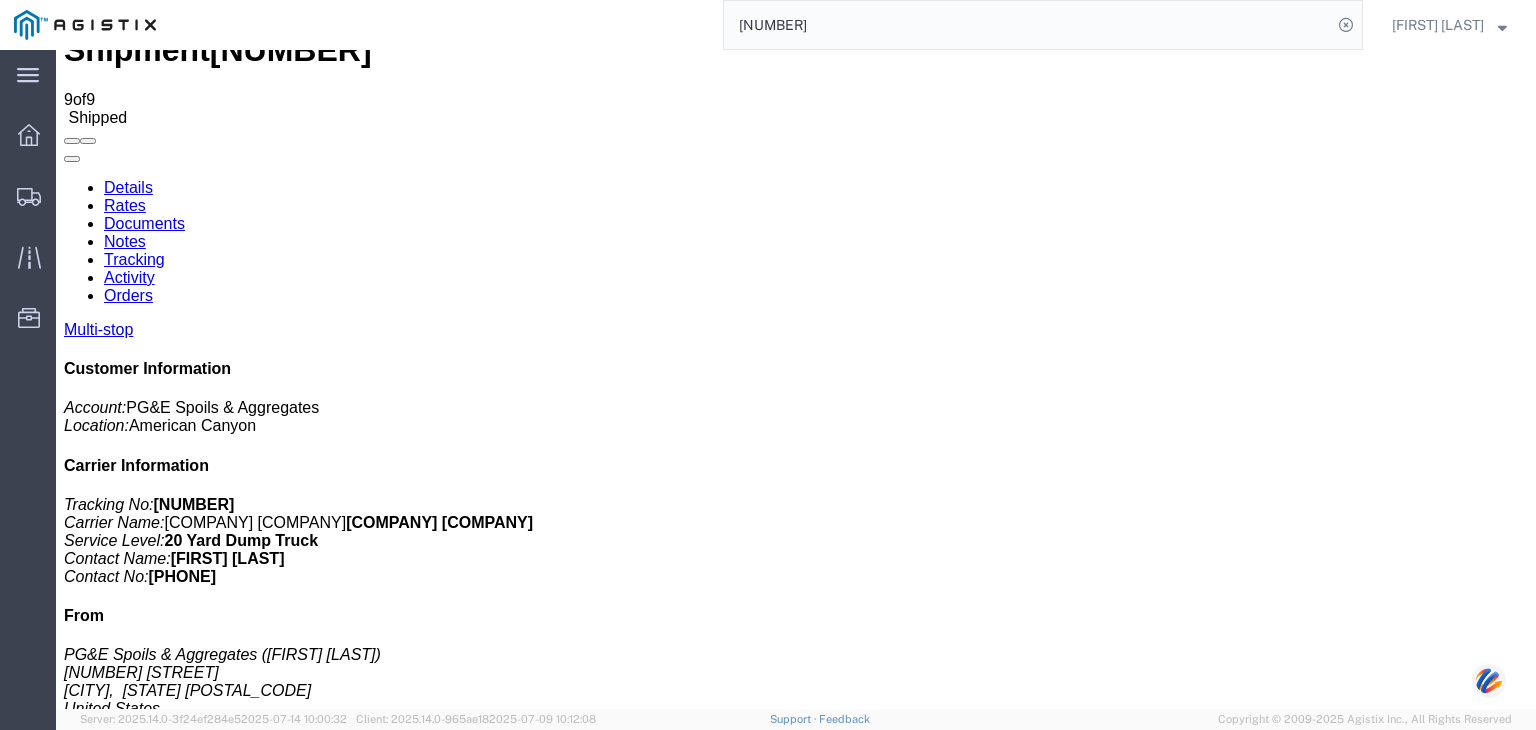 click on "Delete Tracking" at bounding box center [1451, 2181] 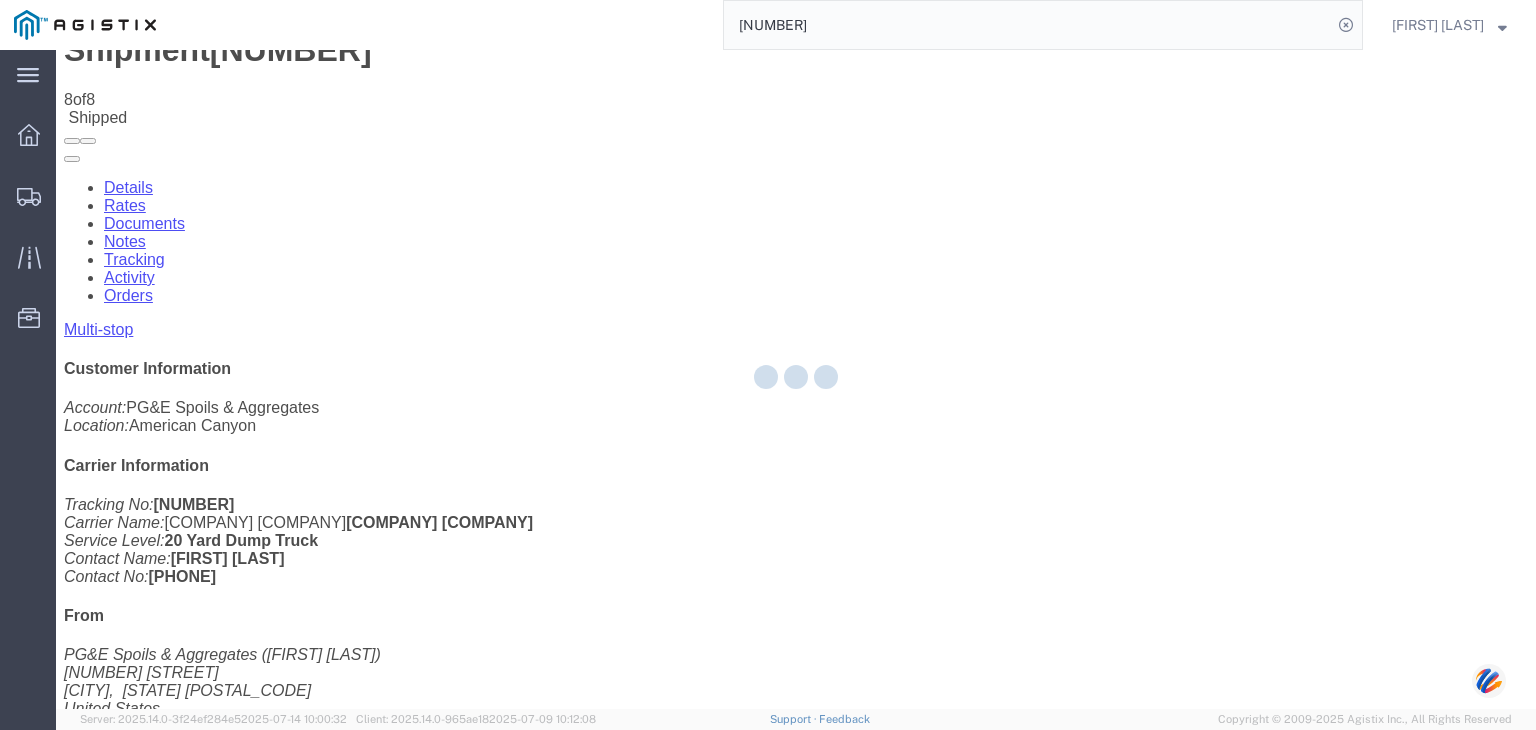 scroll, scrollTop: 0, scrollLeft: 0, axis: both 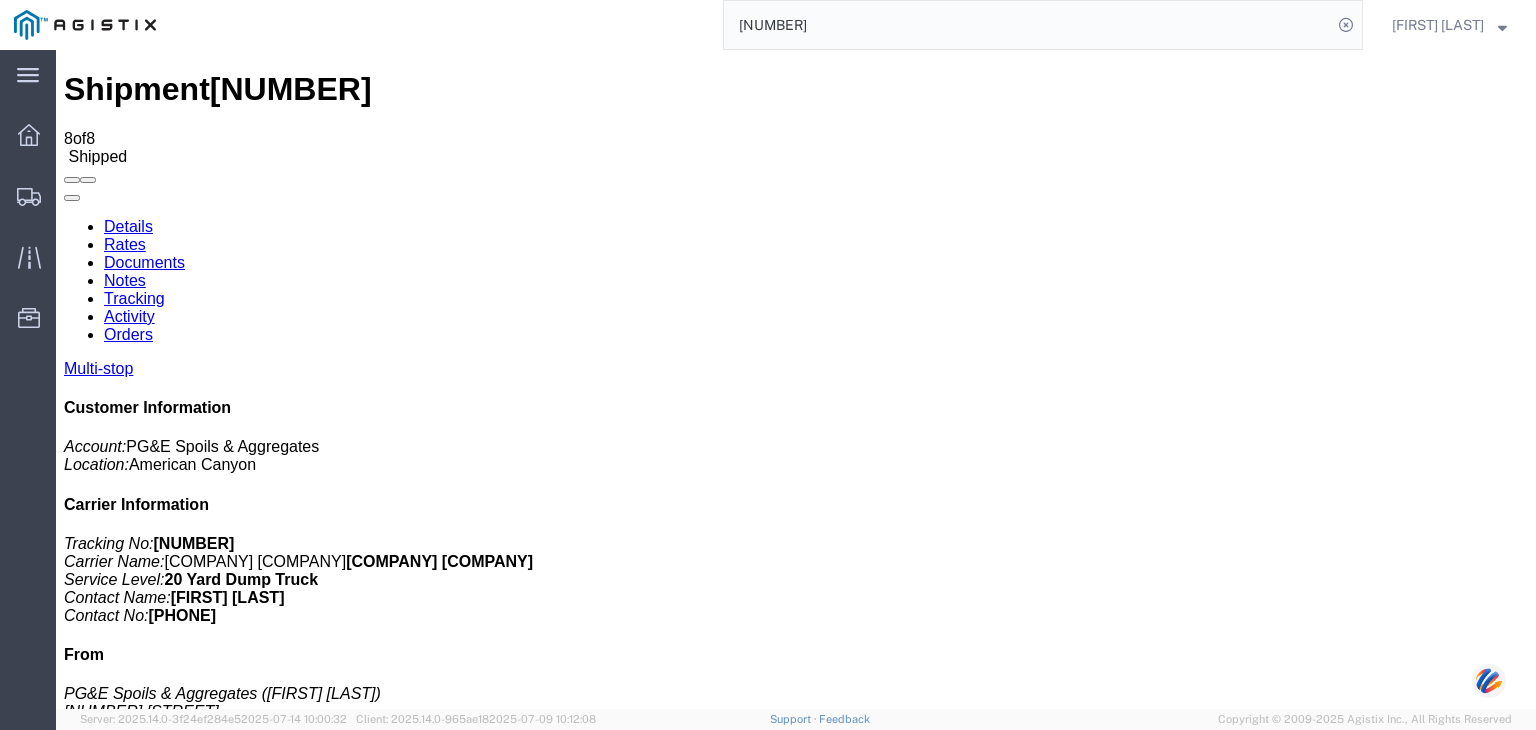 click on "Add New Tracking" at bounding box center (229, 1195) 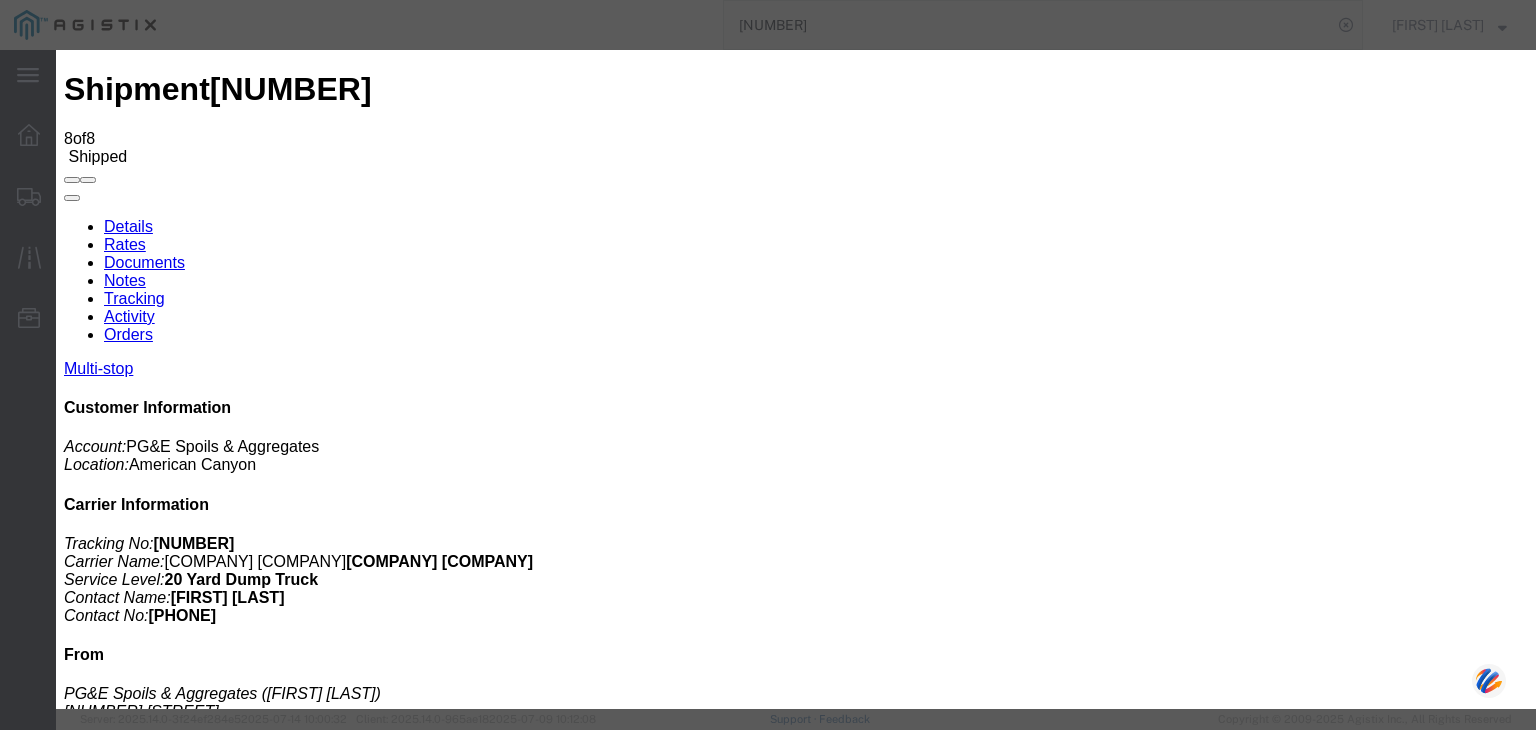 type on "07/15/2025" 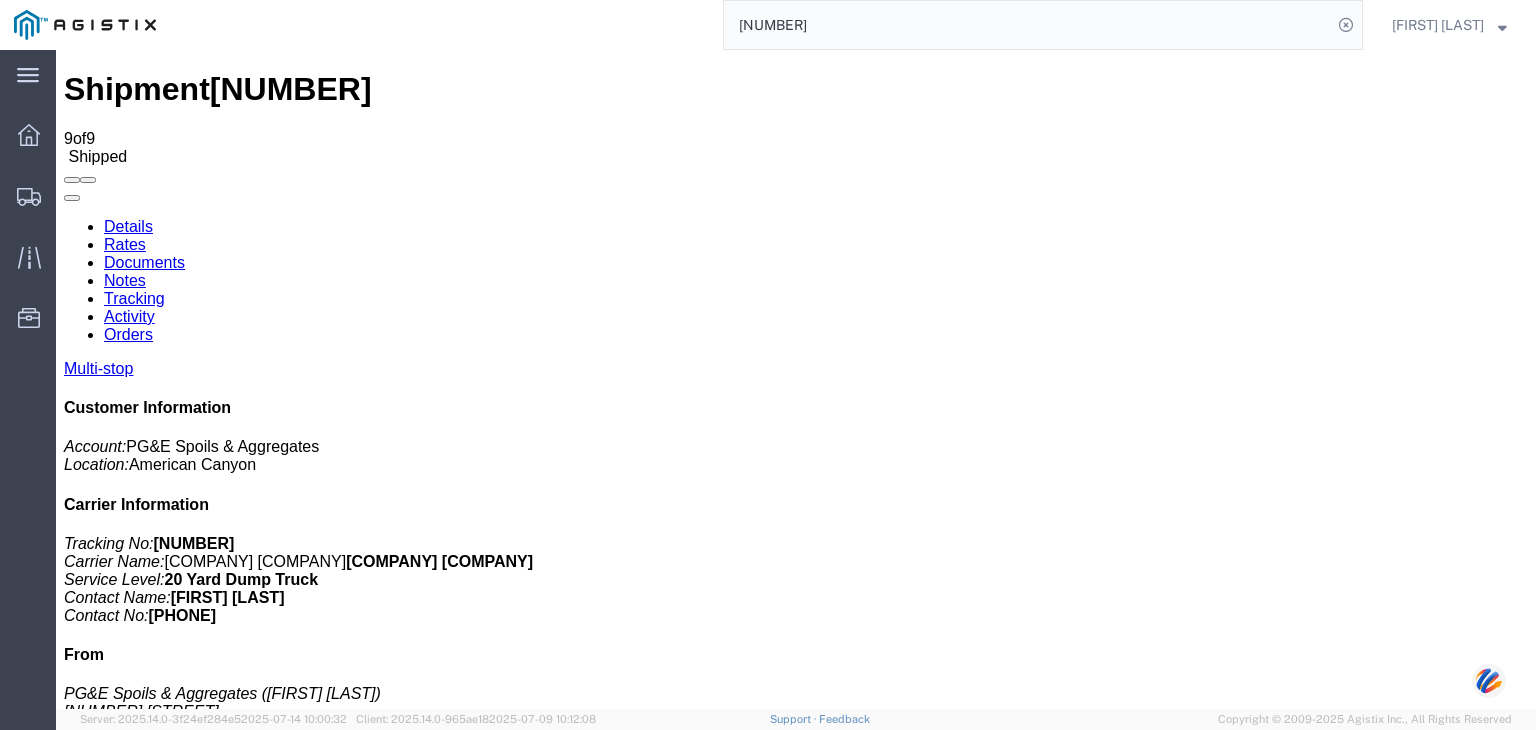 click on "Add New Tracking" at bounding box center (229, 1195) 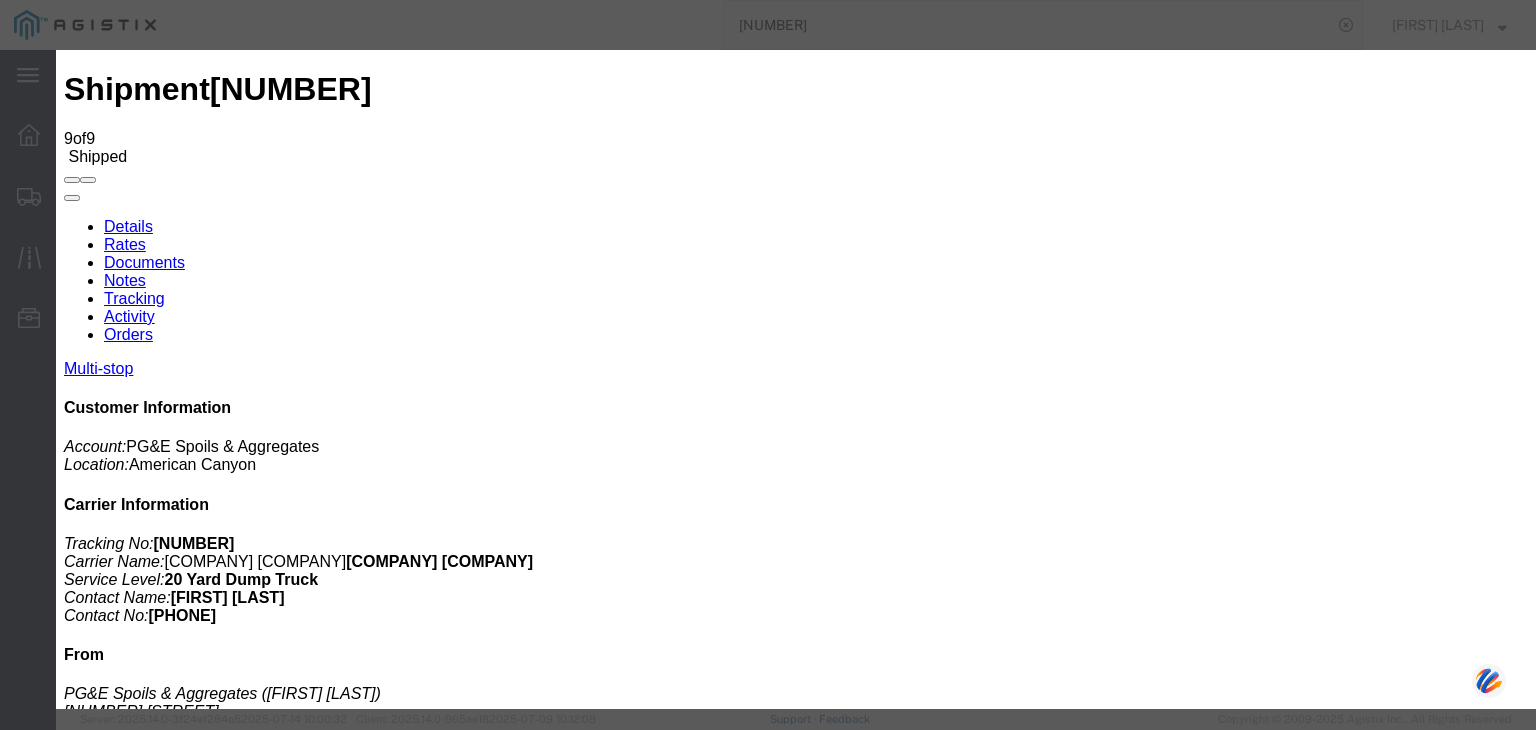type on "07/15/2025" 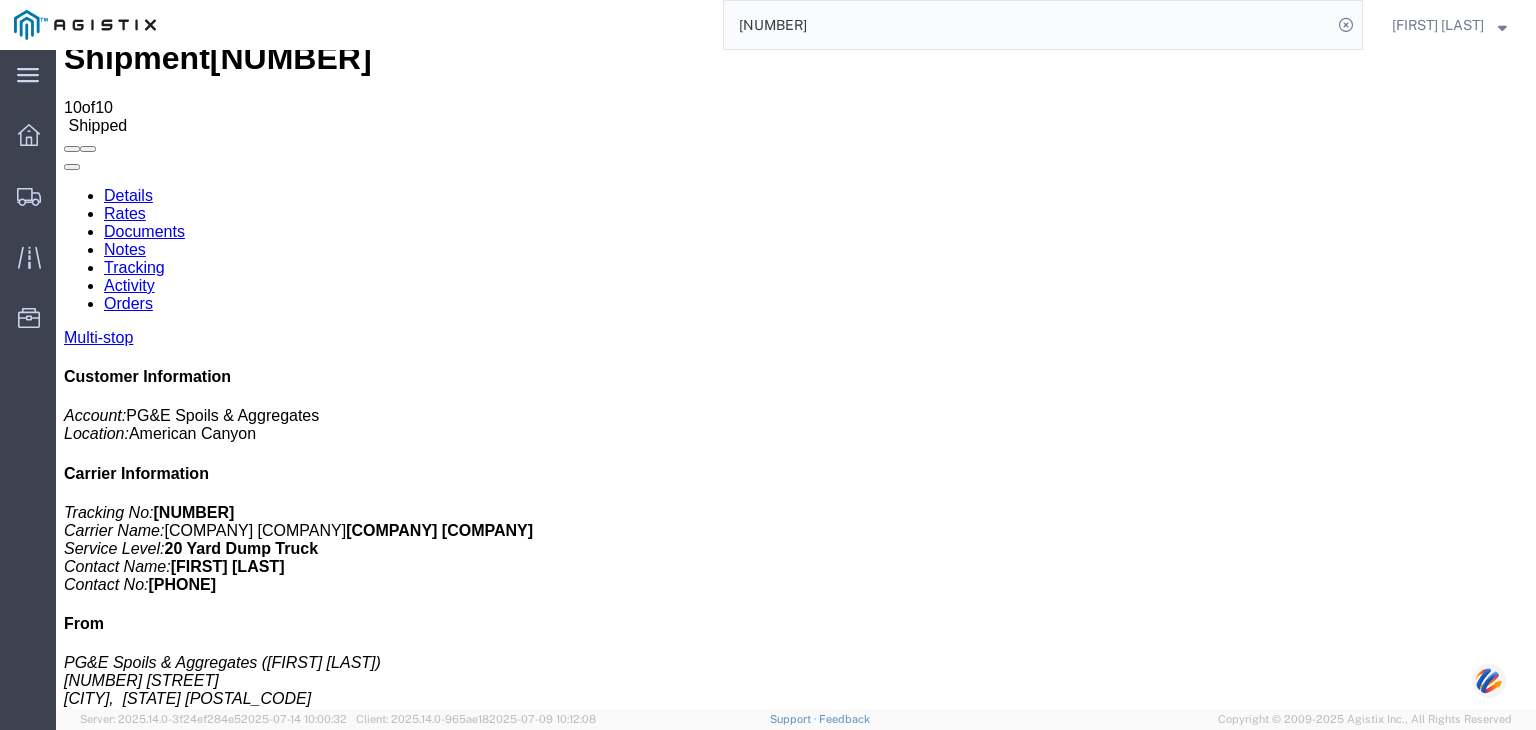 scroll, scrollTop: 0, scrollLeft: 0, axis: both 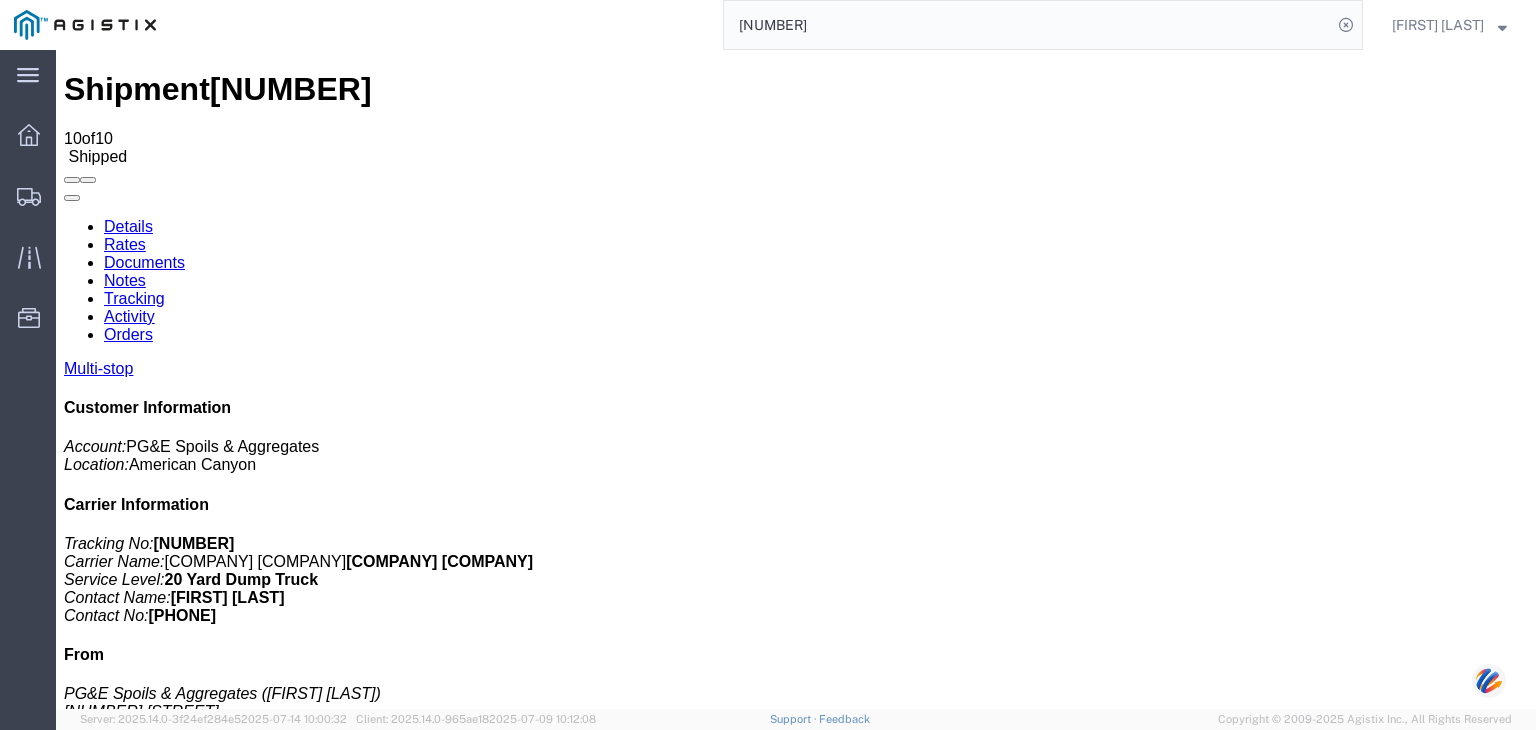 click on "Delete Tracking" at bounding box center [1451, 2116] 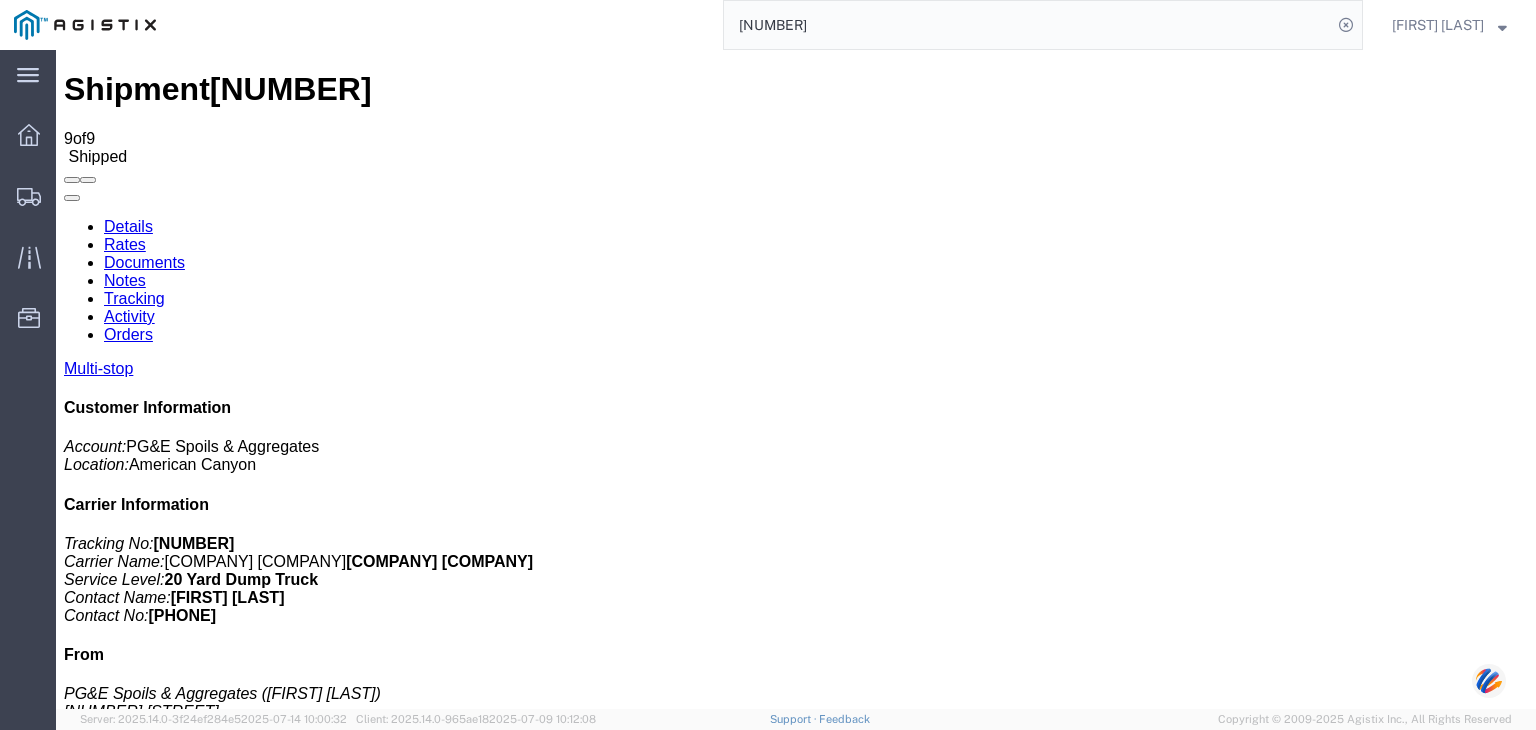 click on "Add New Tracking" at bounding box center [229, 1195] 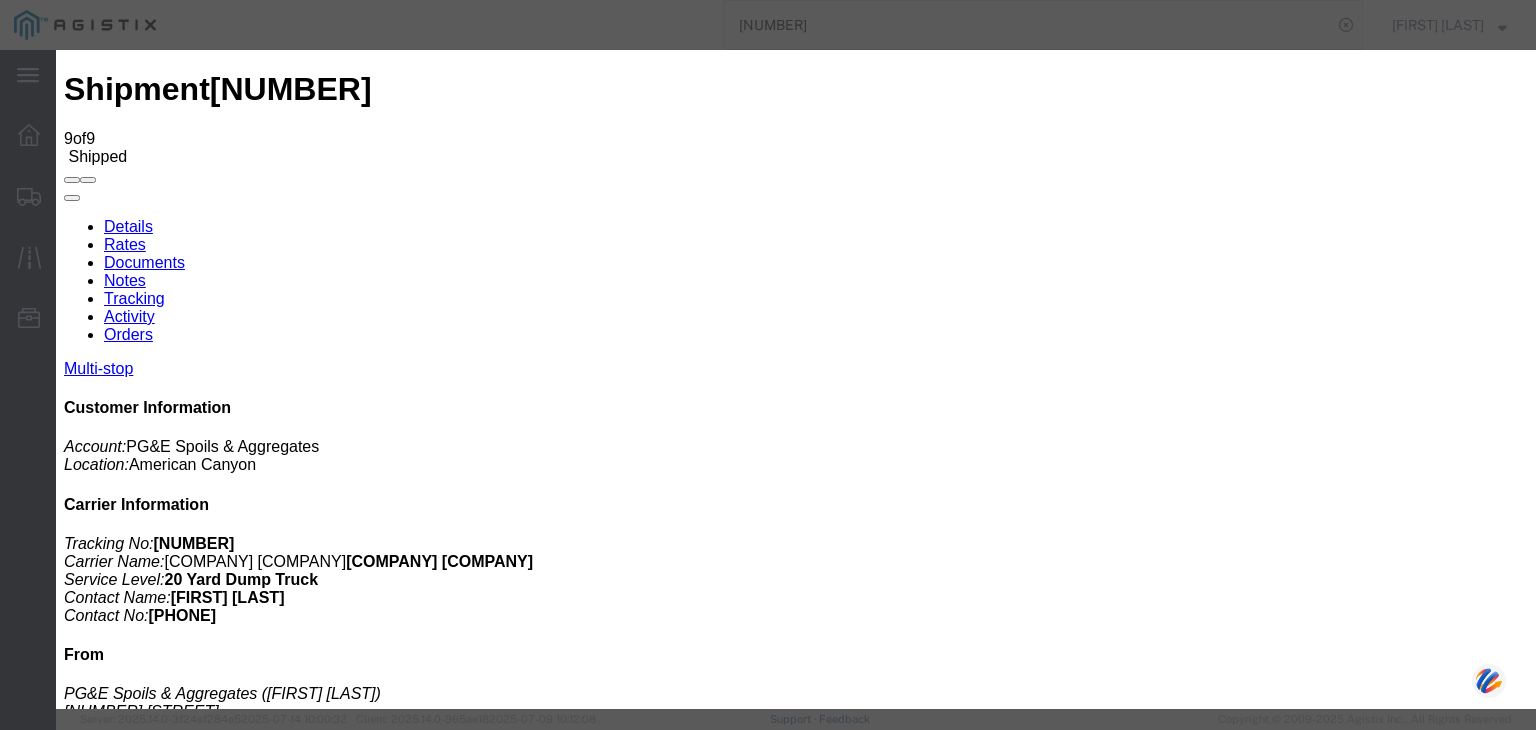 type on "07/15/2025" 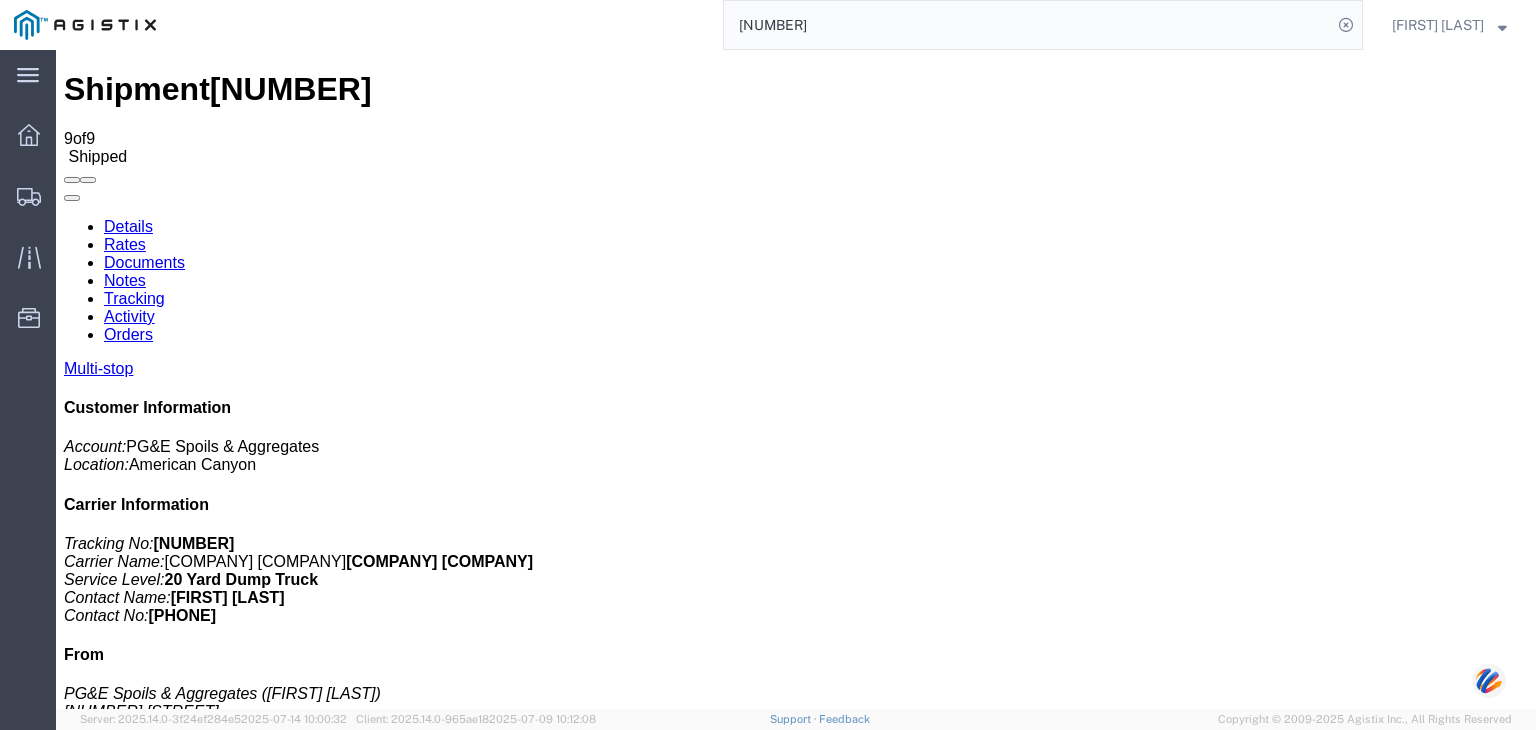 click on "Add New Tracking" at bounding box center (229, 1195) 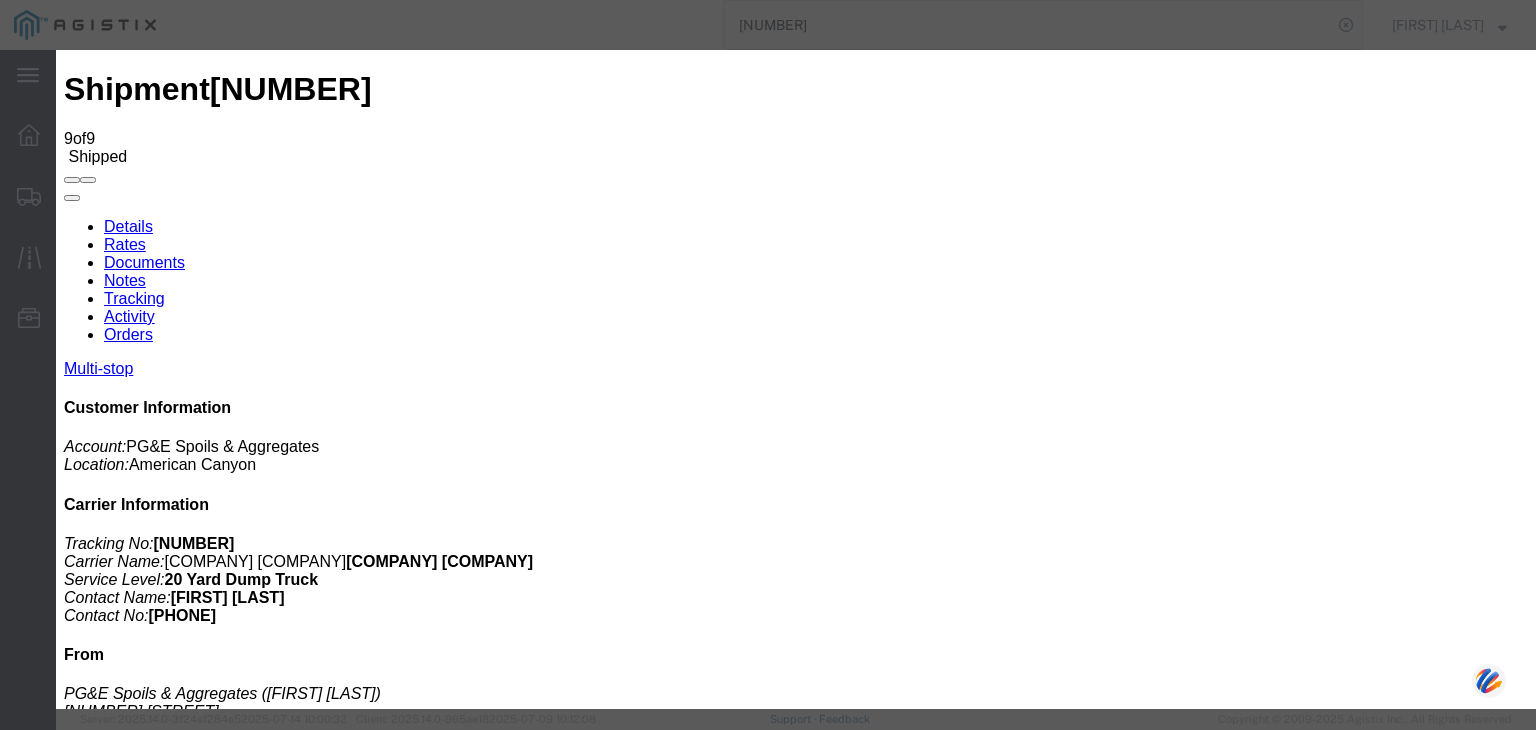 type on "07/15/2025" 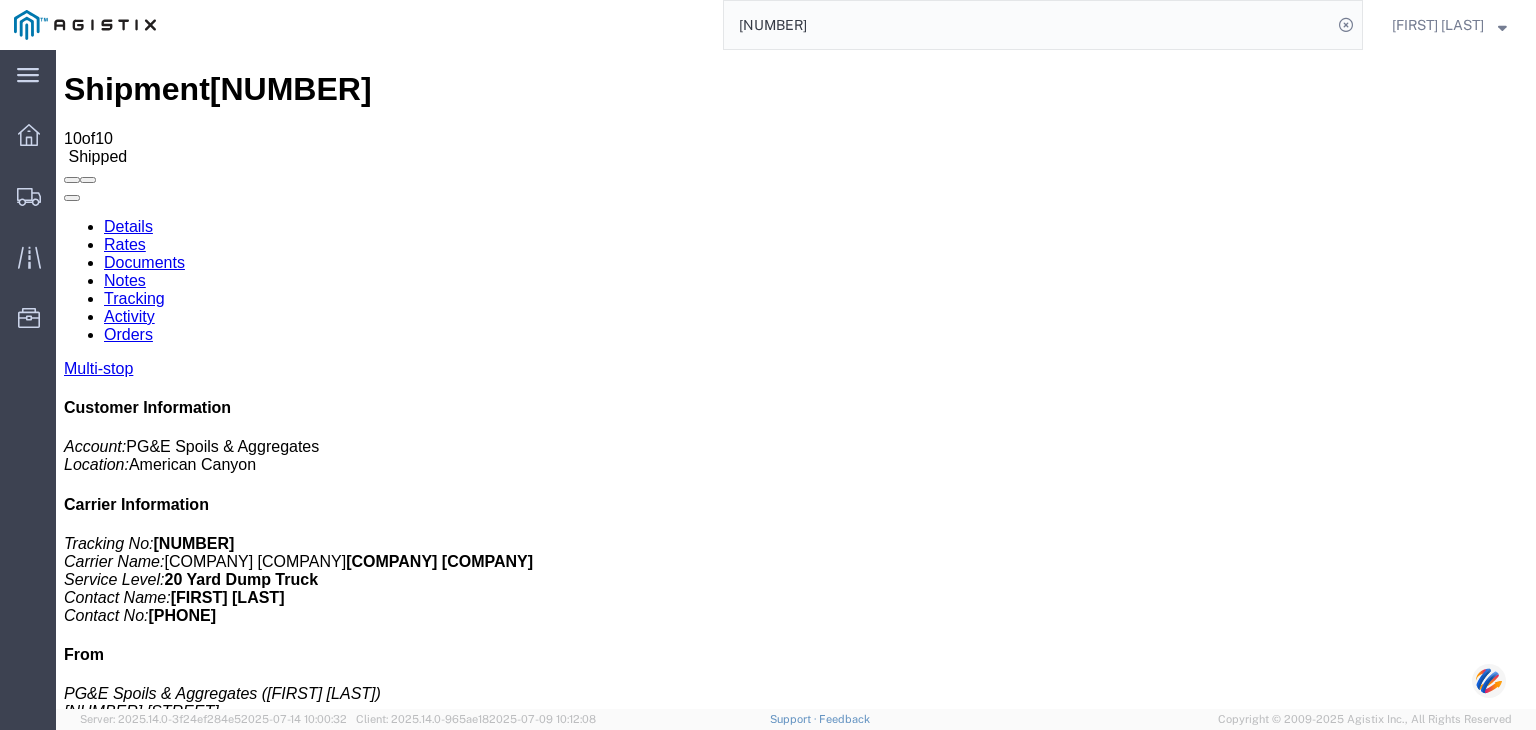 click on "Add New Tracking" at bounding box center [229, 1195] 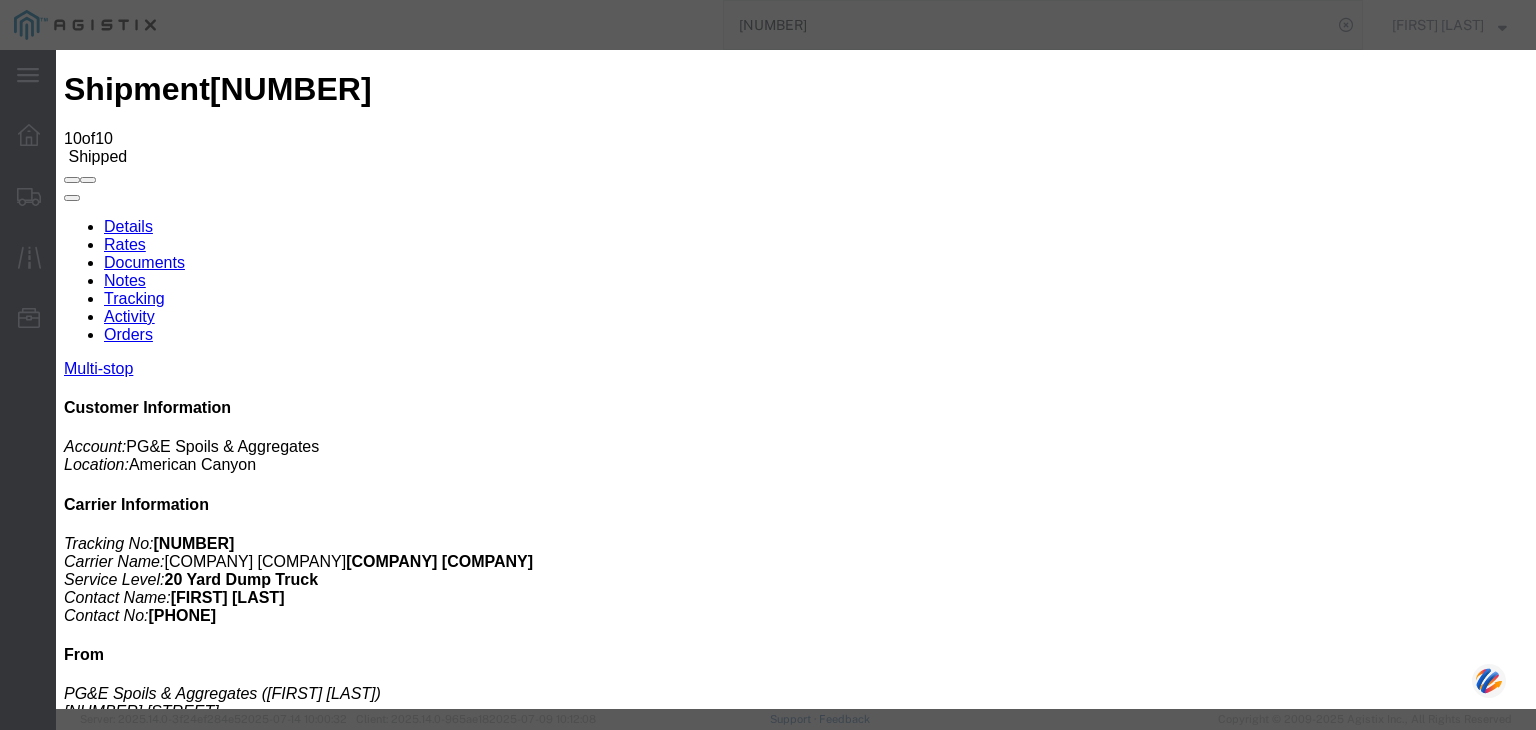 type on "07/15/2025" 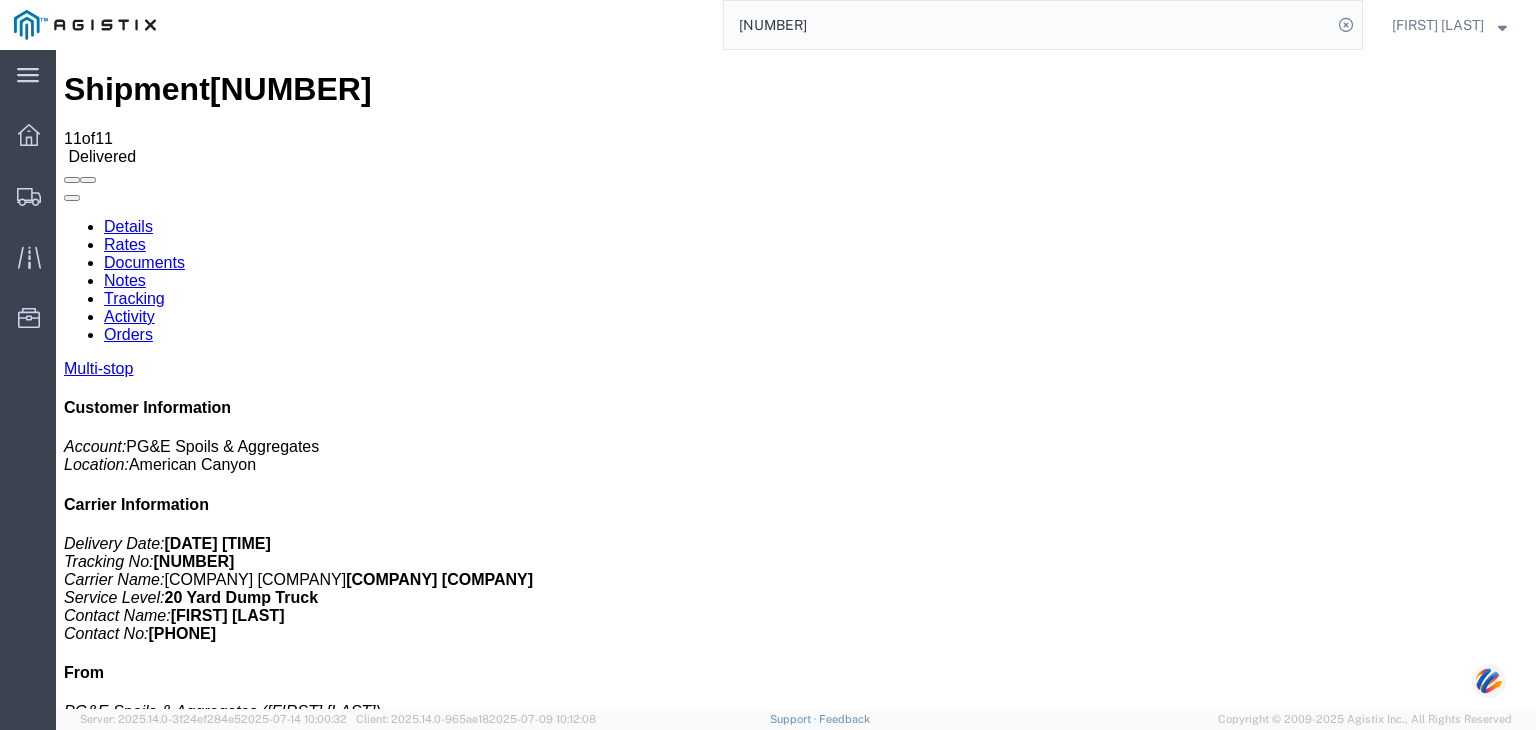 click on "Notes" at bounding box center (125, 280) 